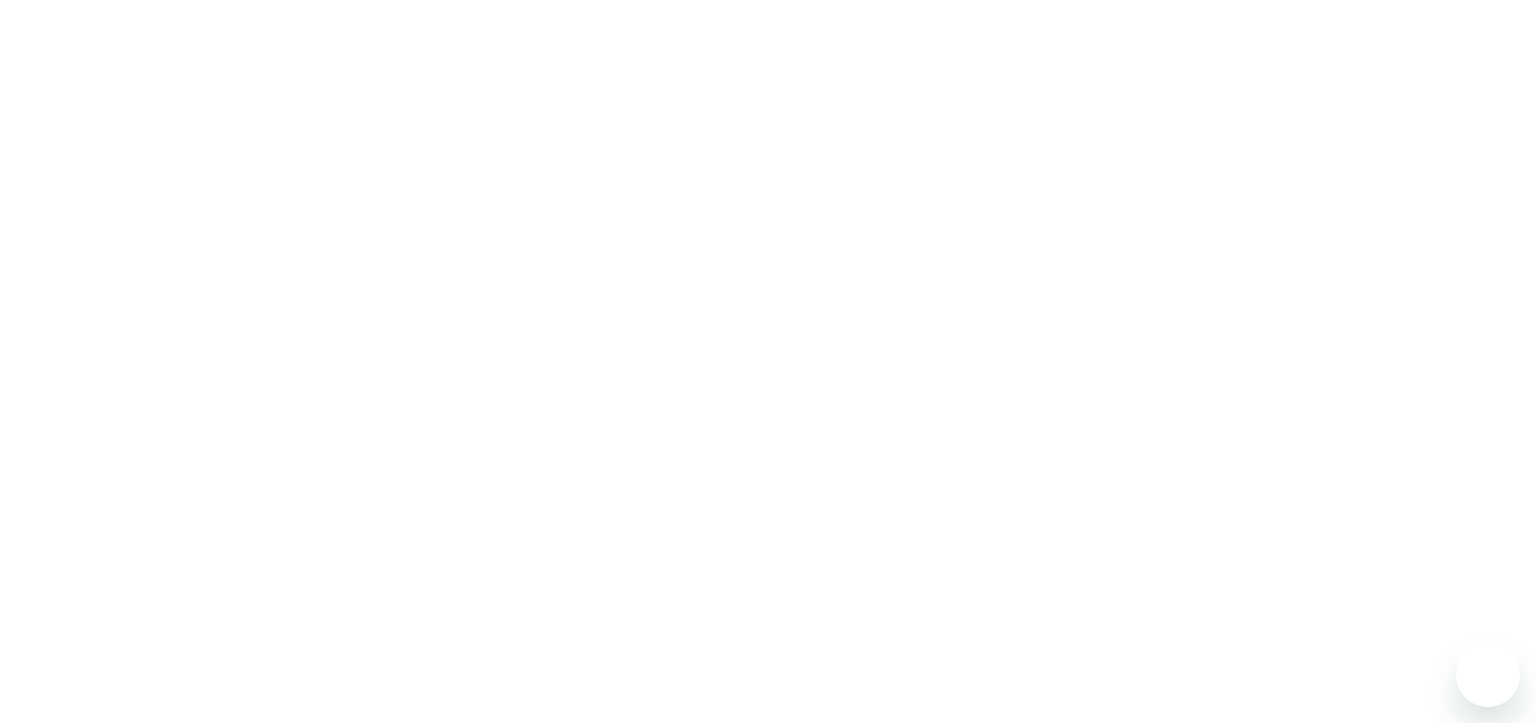 scroll, scrollTop: 0, scrollLeft: 0, axis: both 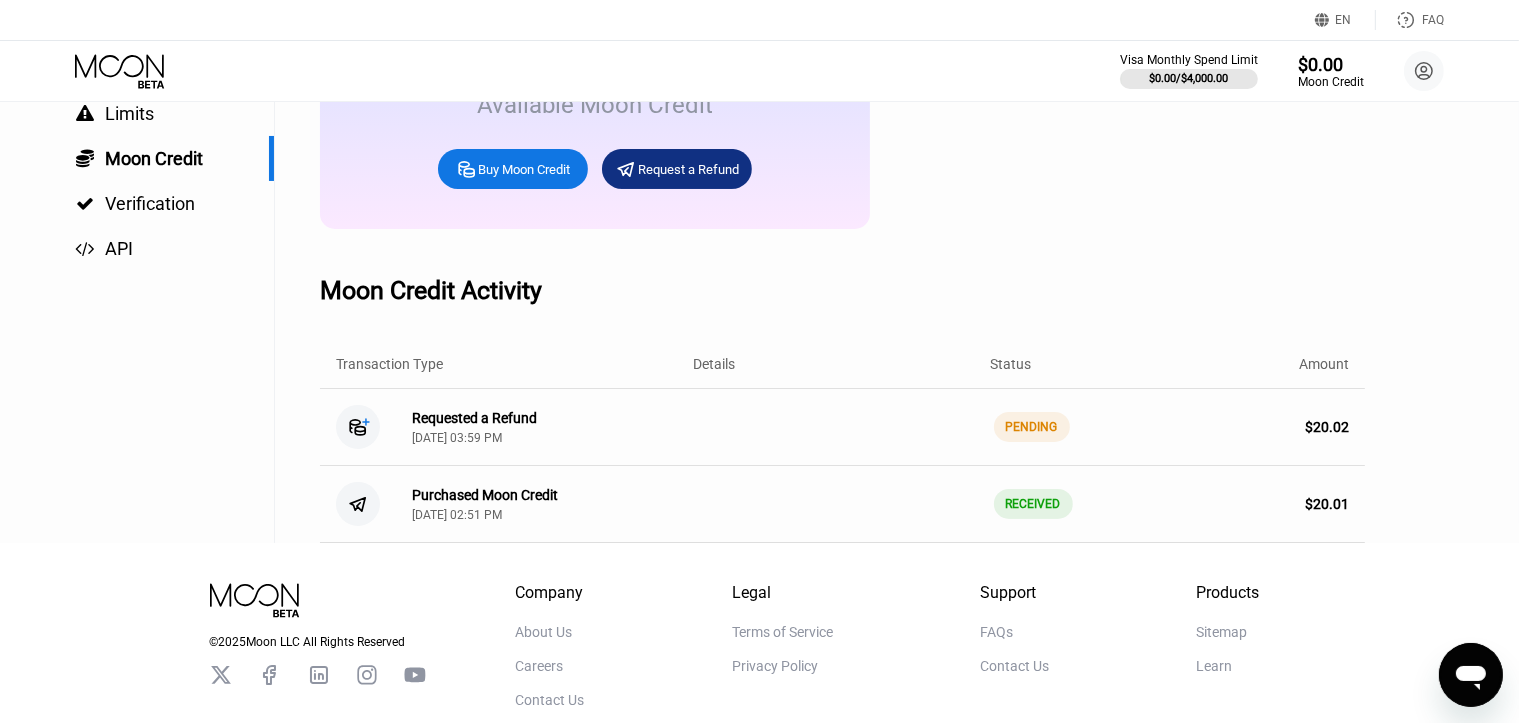 click at bounding box center [1470, 674] 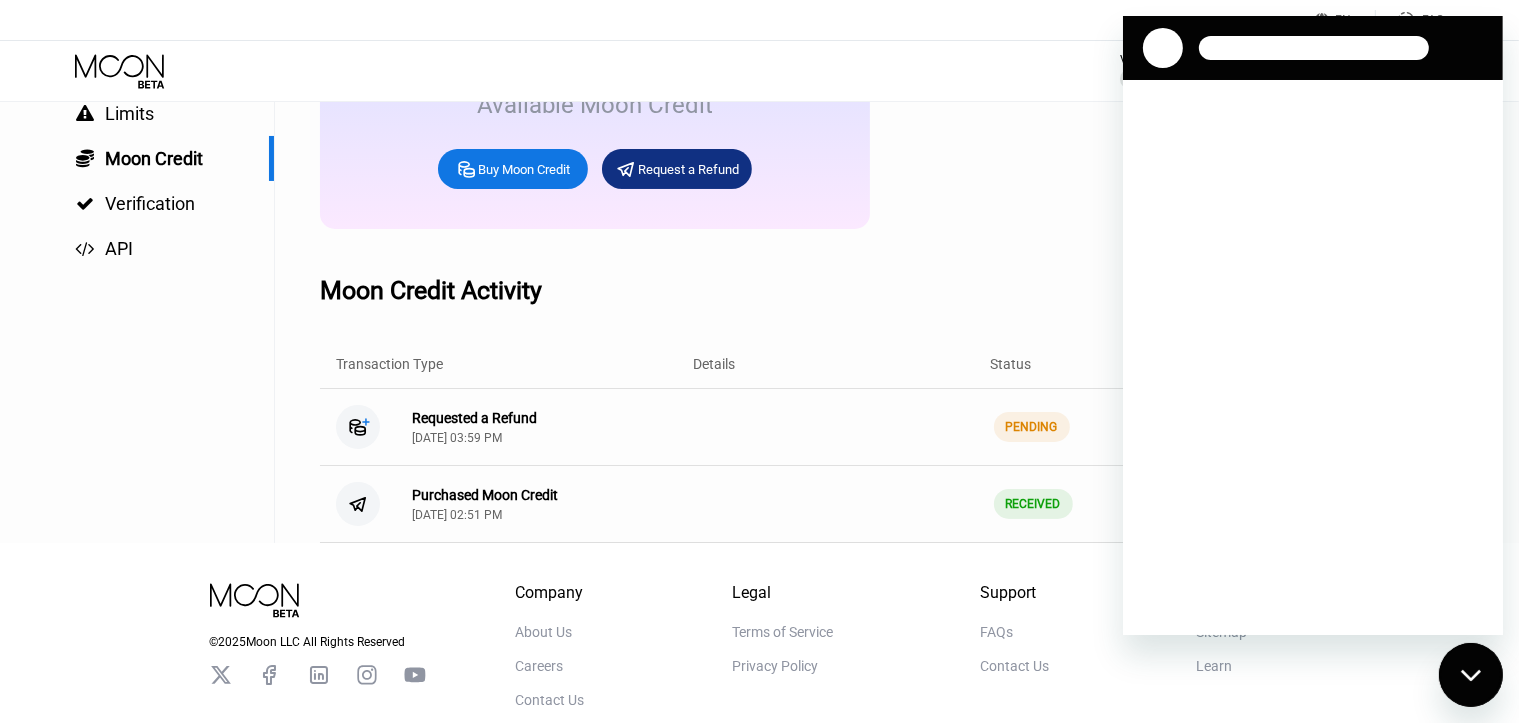scroll, scrollTop: 0, scrollLeft: 0, axis: both 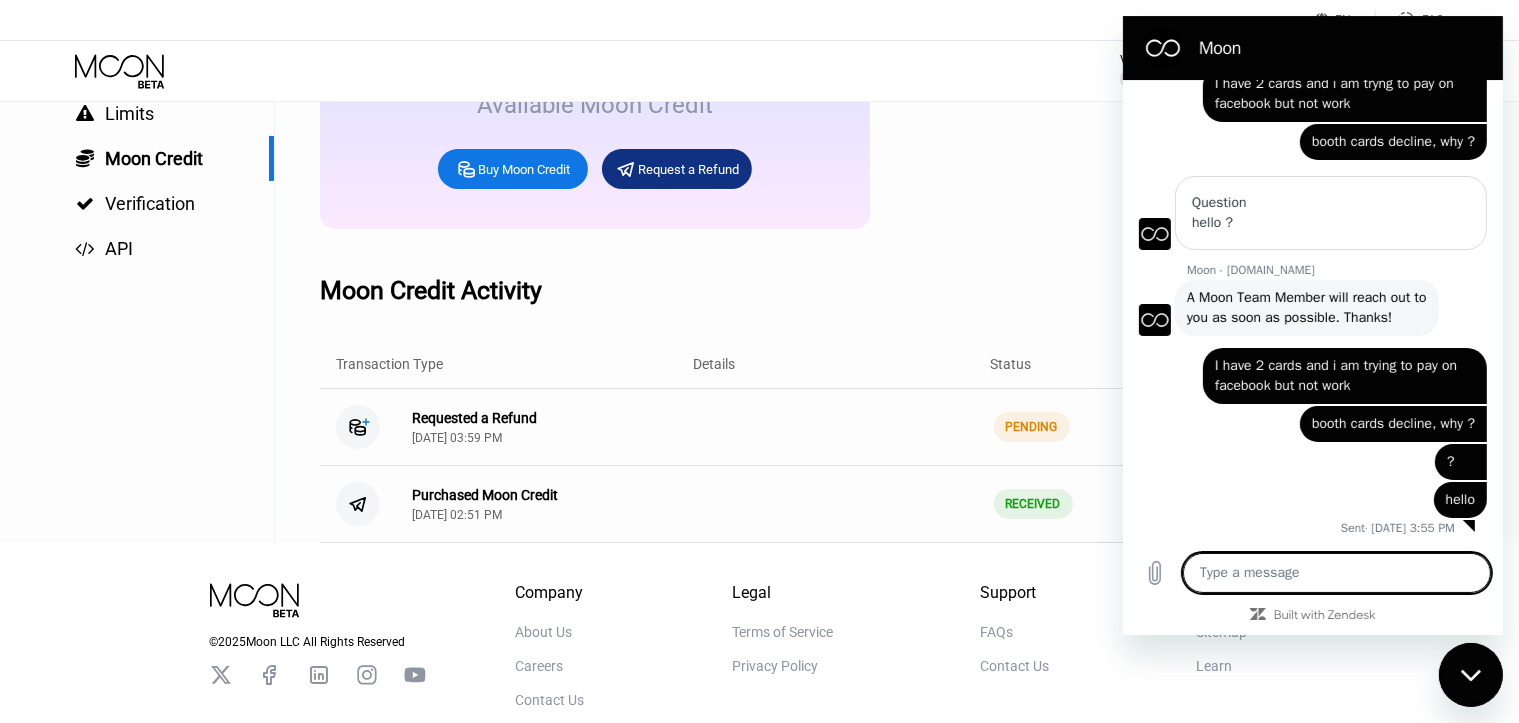 click at bounding box center [1336, 573] 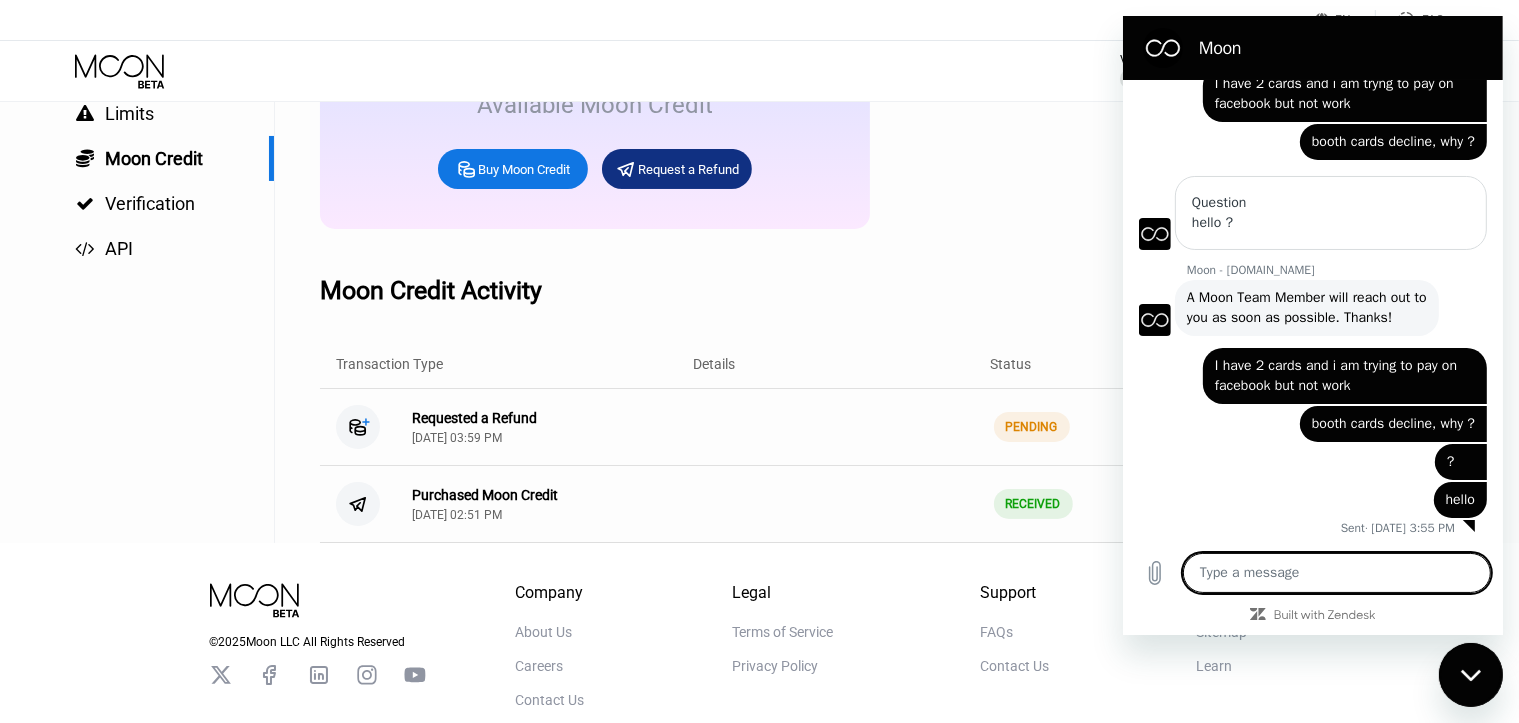 type on "H" 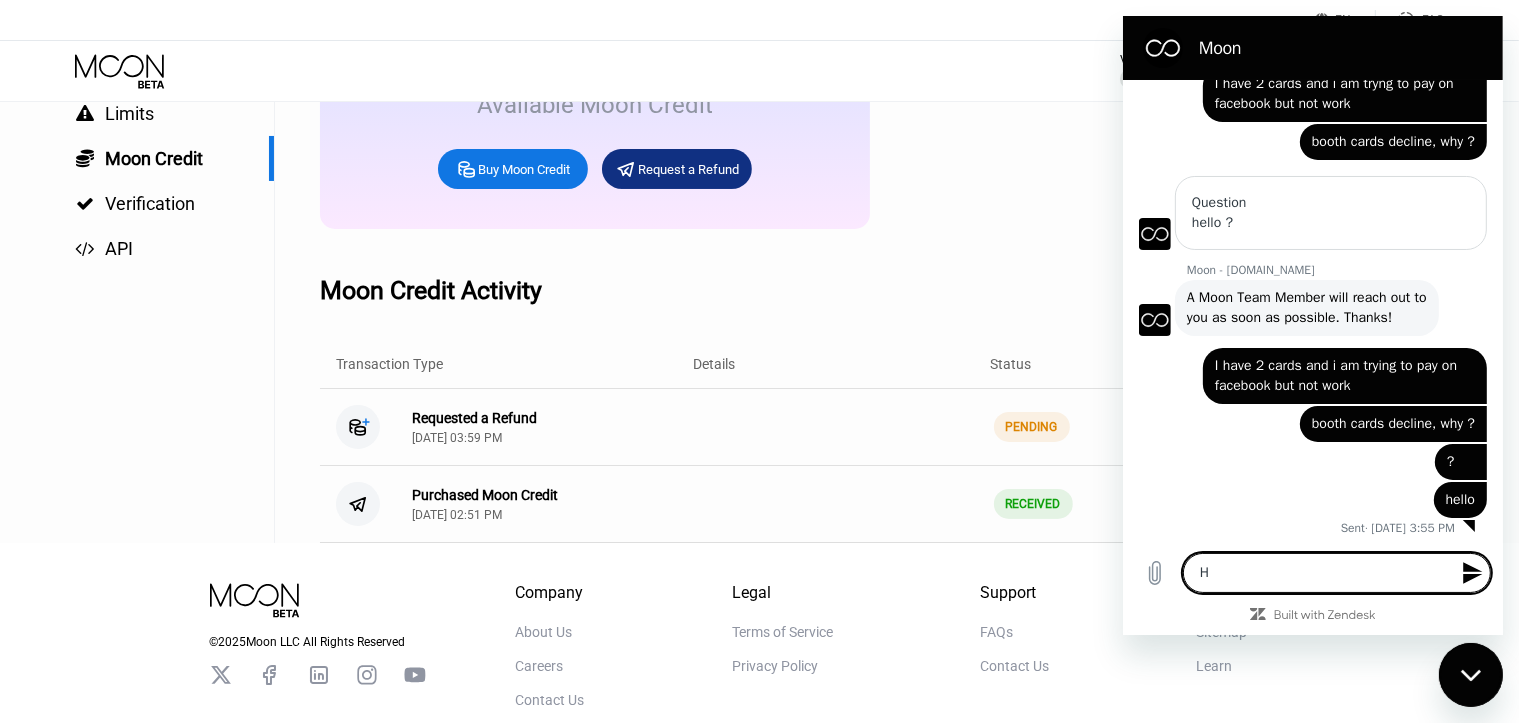 type on "He" 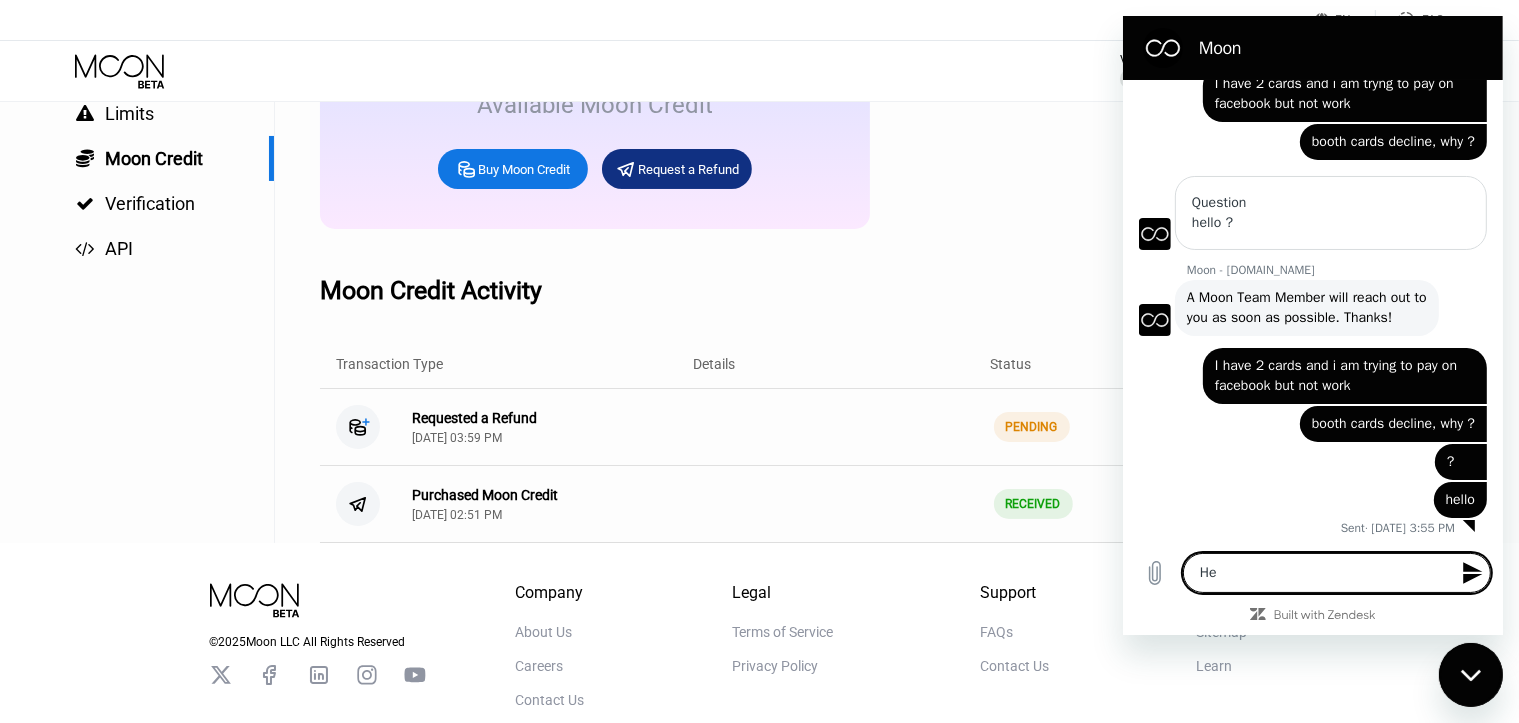 type on "Hel" 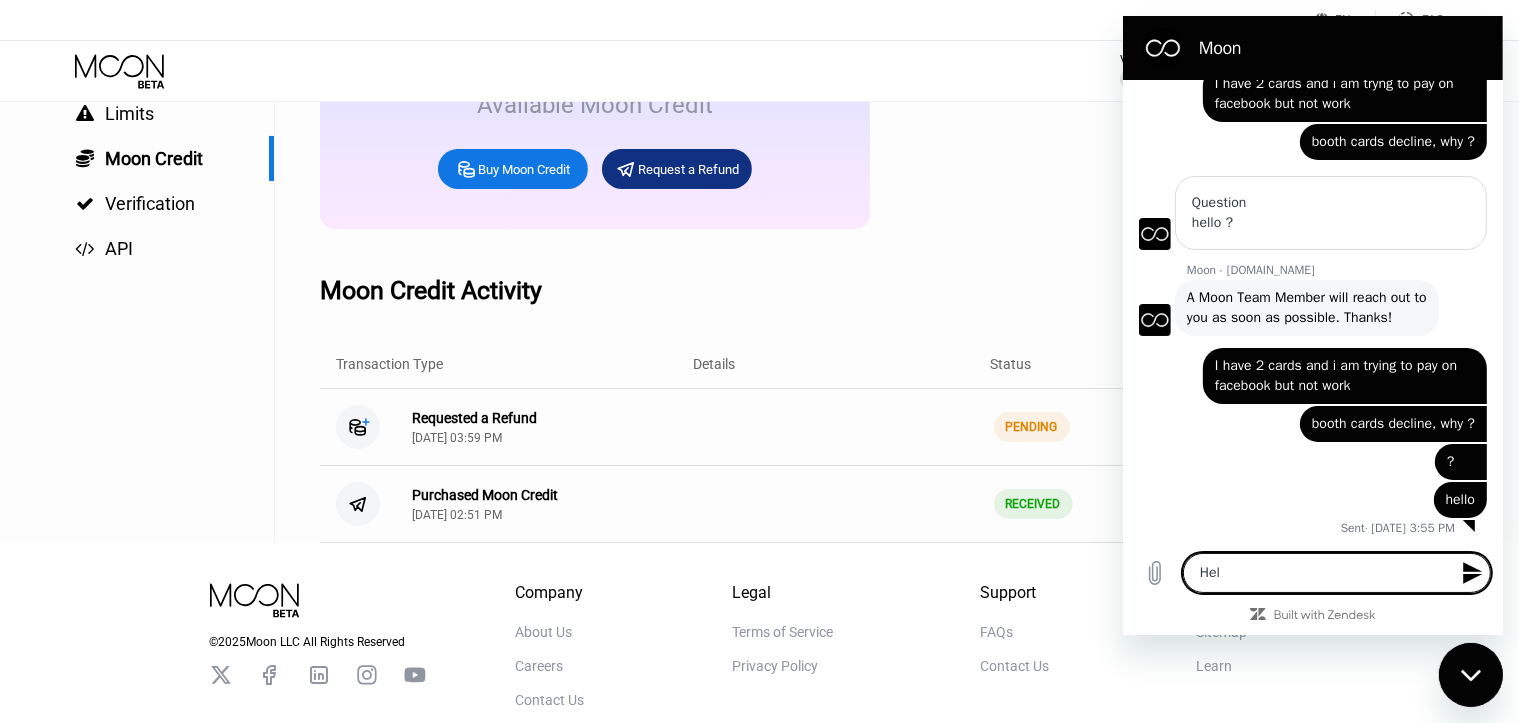 type on "Hell" 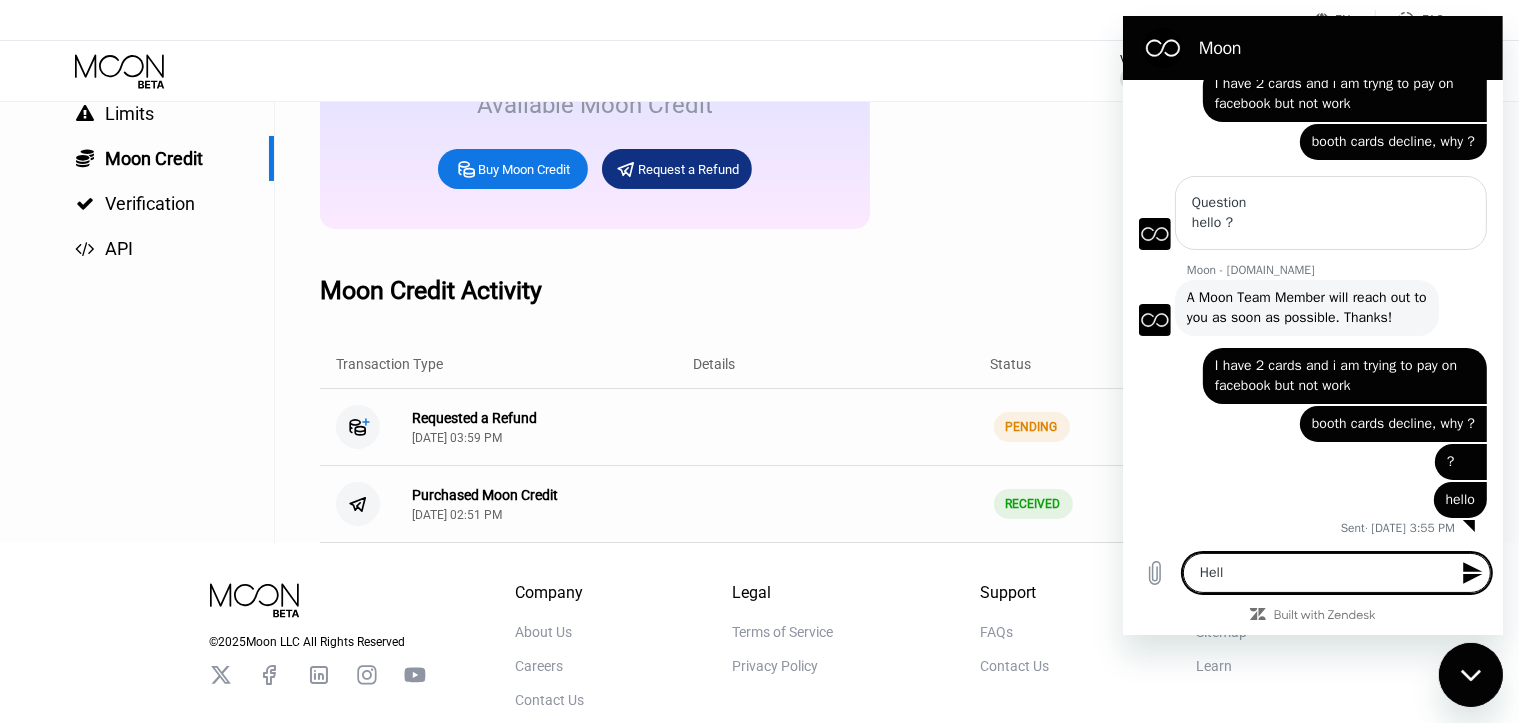 type on "Hello" 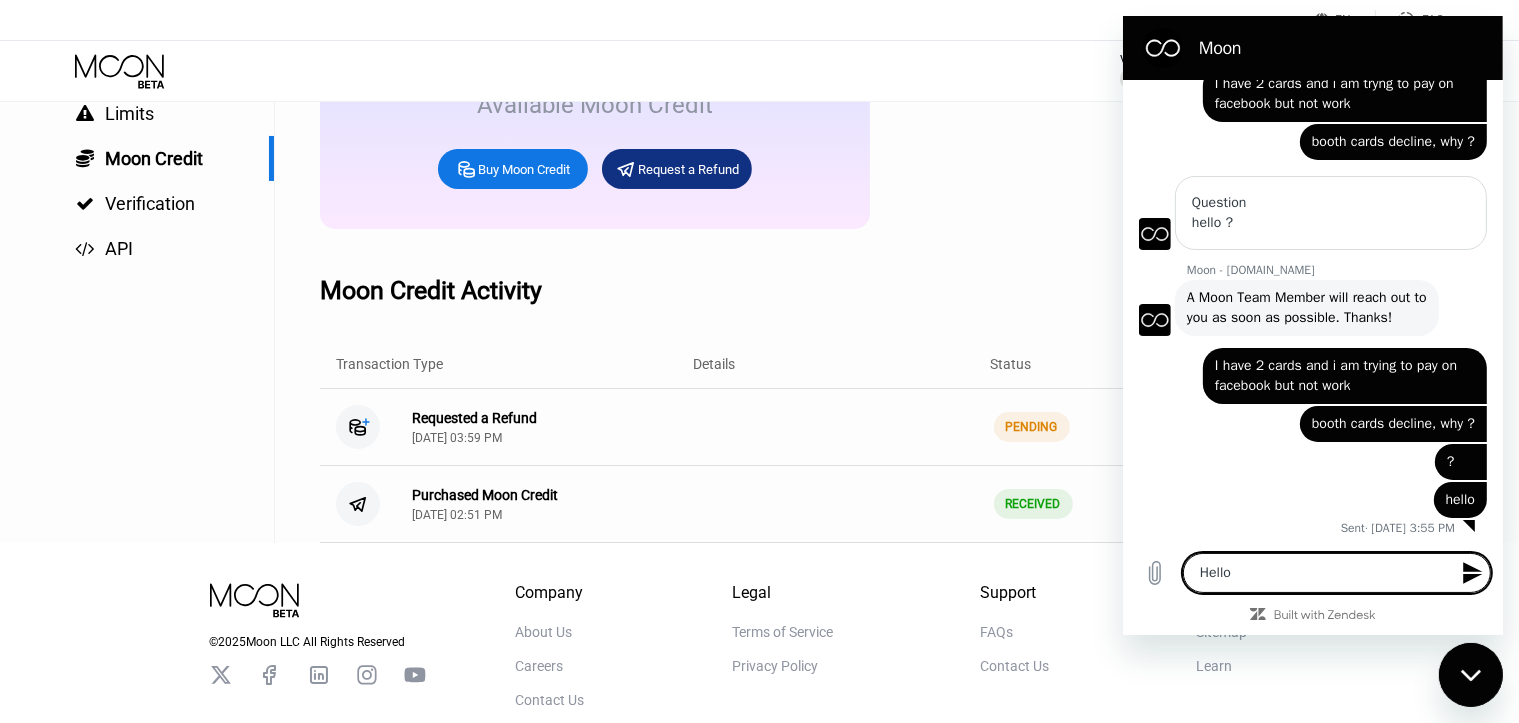 type on "Hello?" 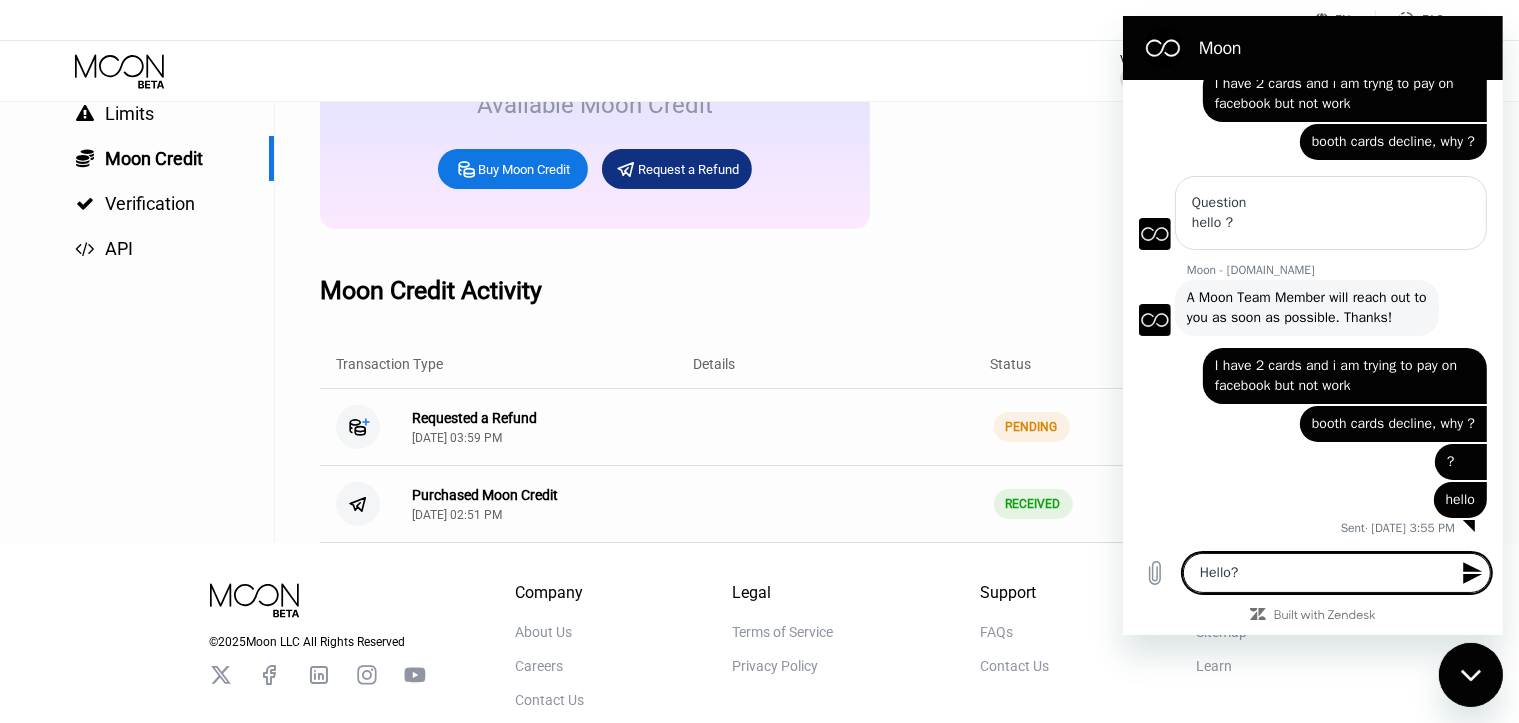 type 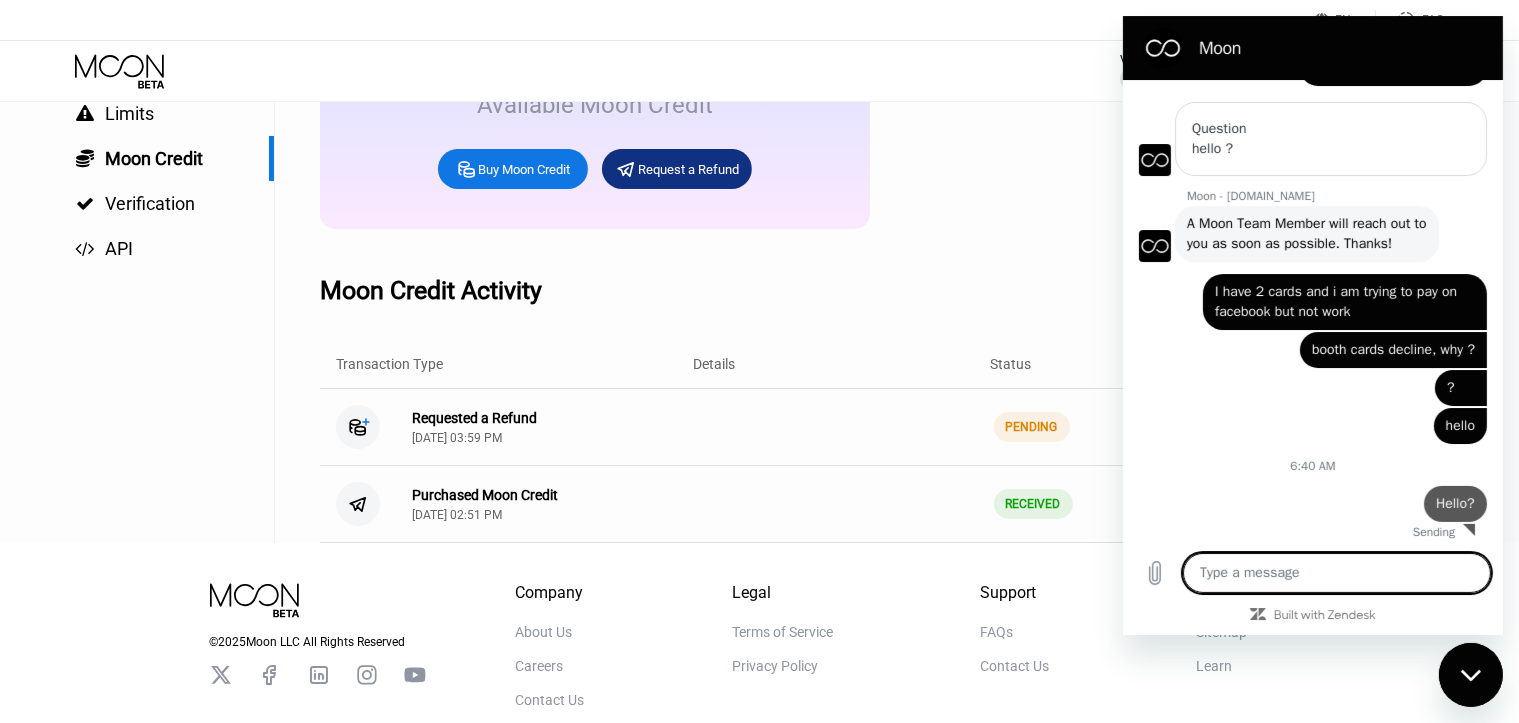 type on "x" 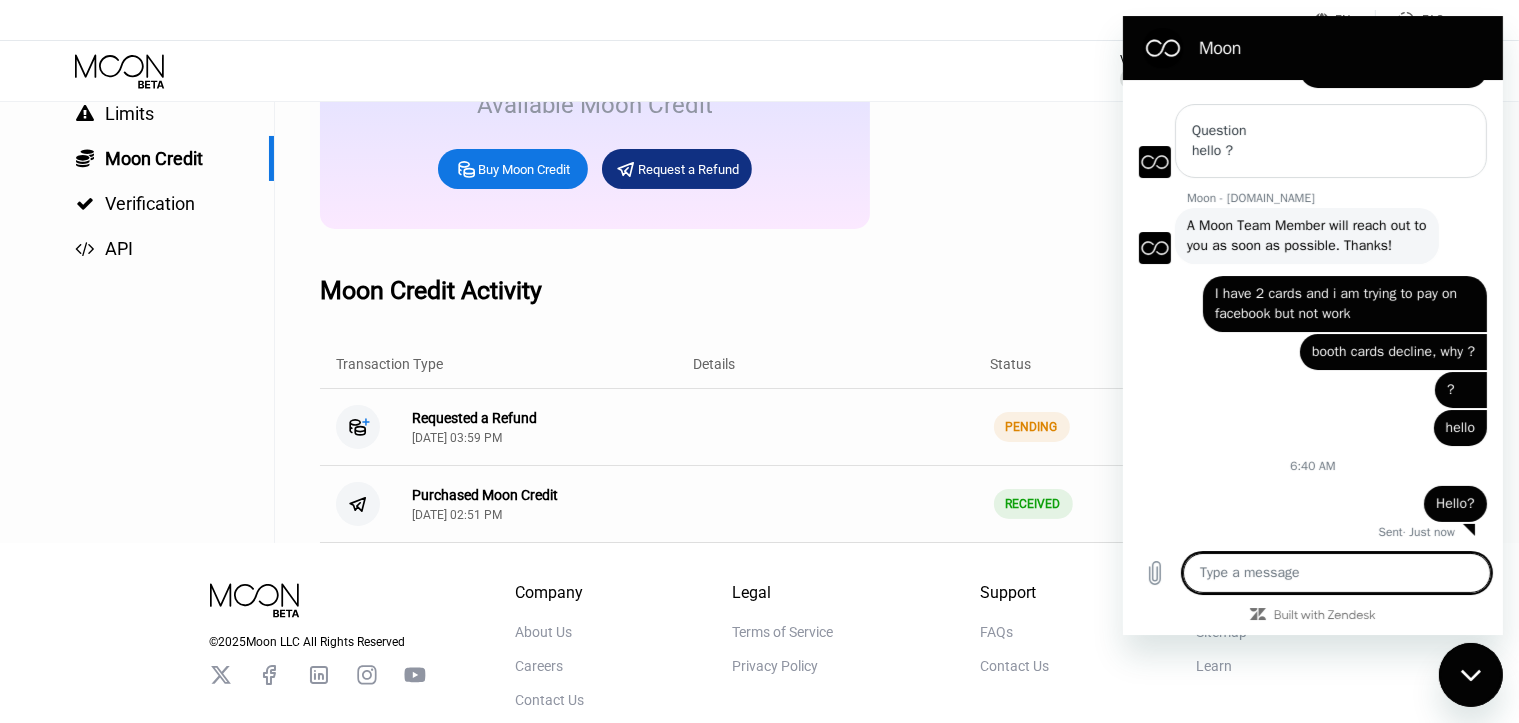 type on "I" 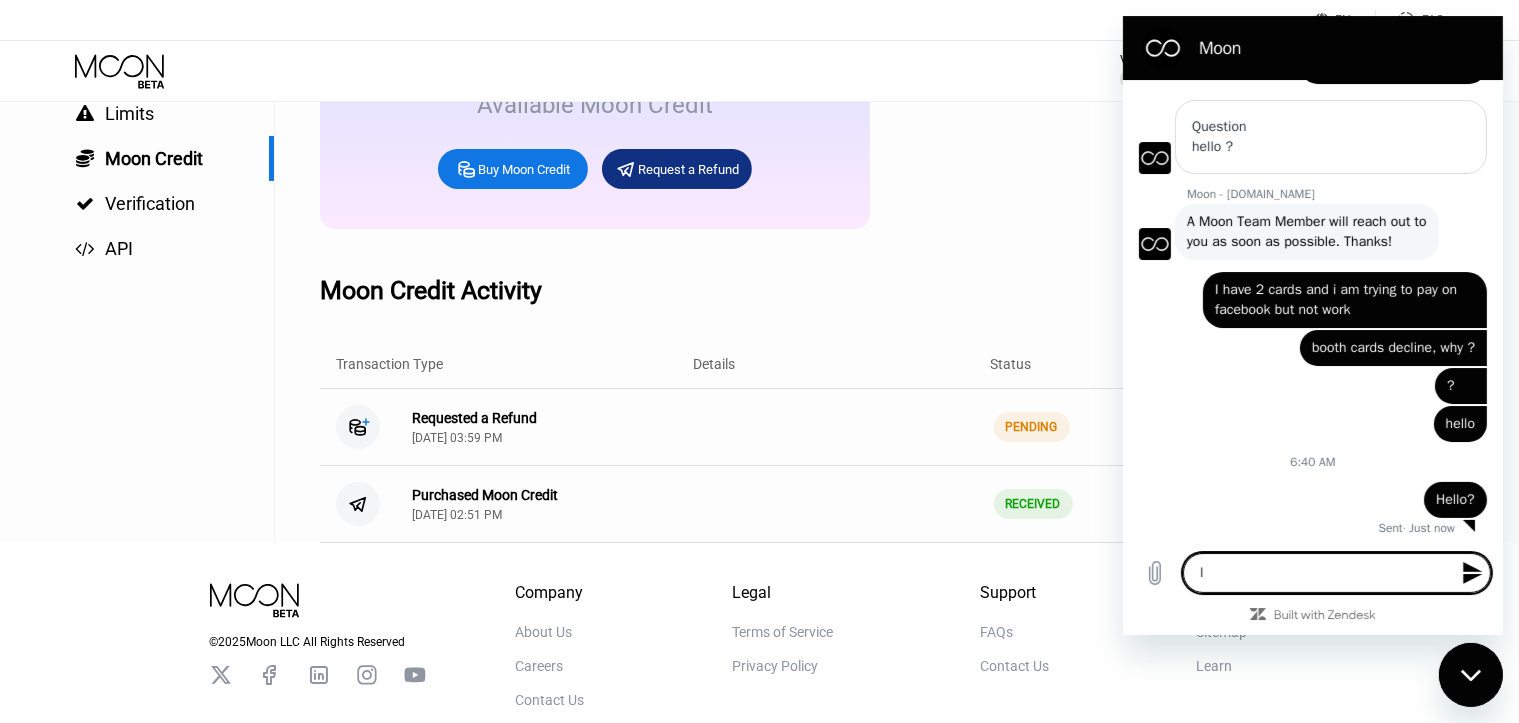 scroll, scrollTop: 371, scrollLeft: 0, axis: vertical 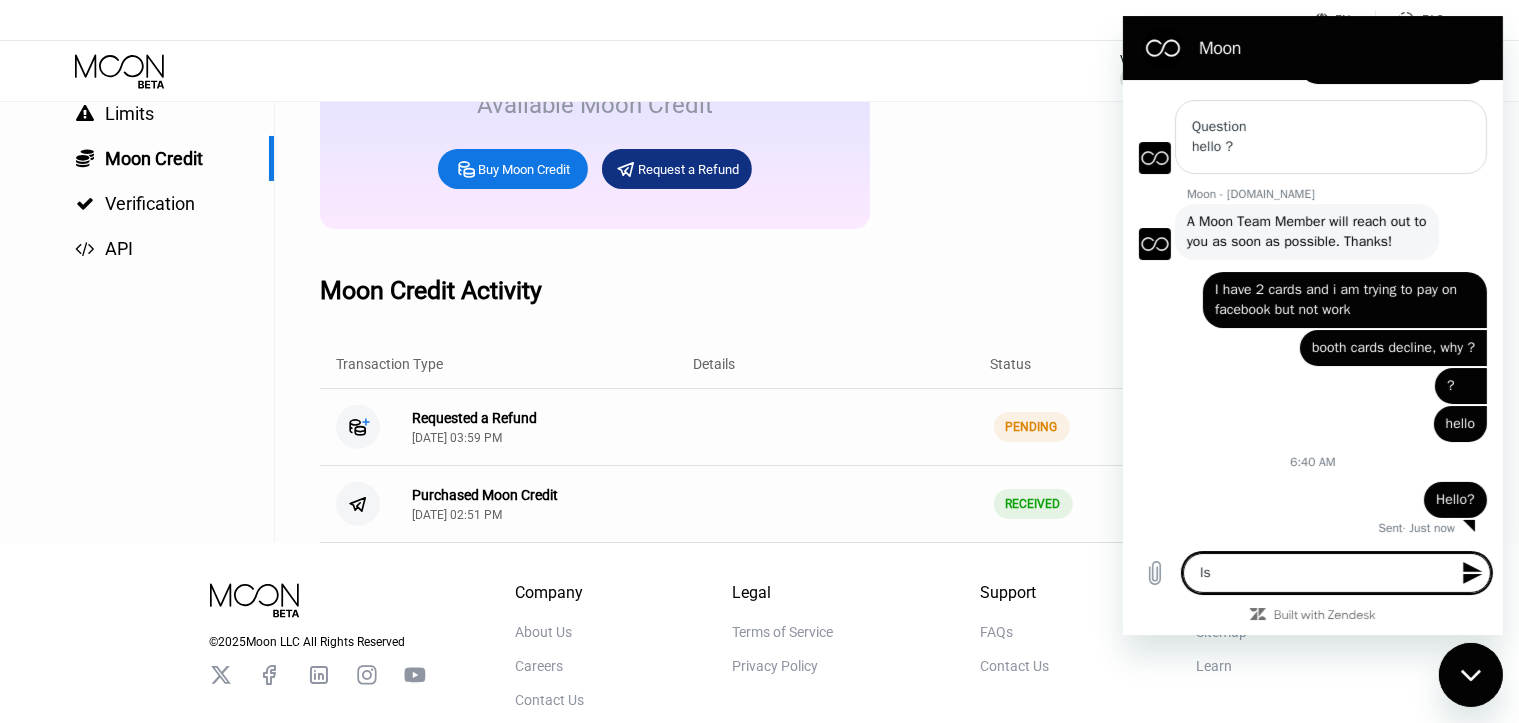 type on "Is" 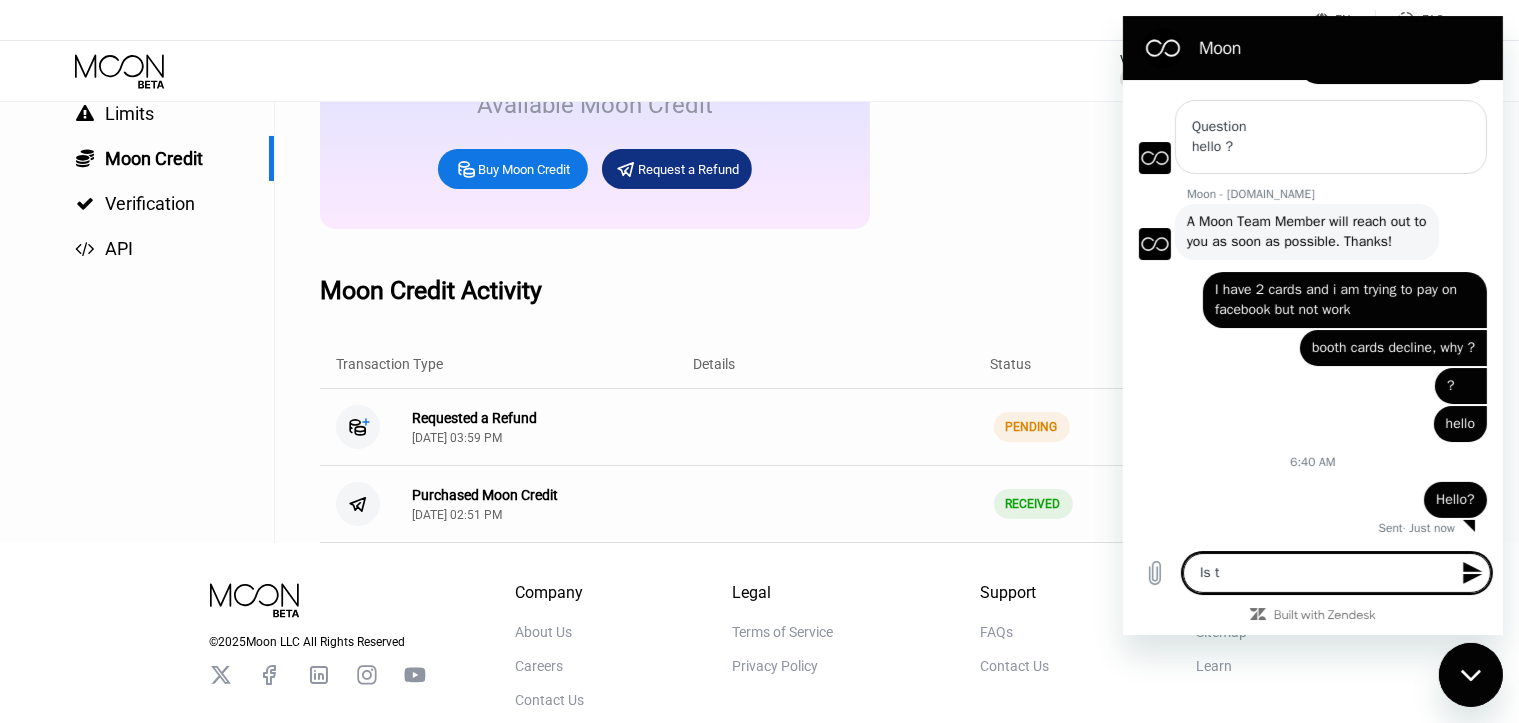 type on "Is th" 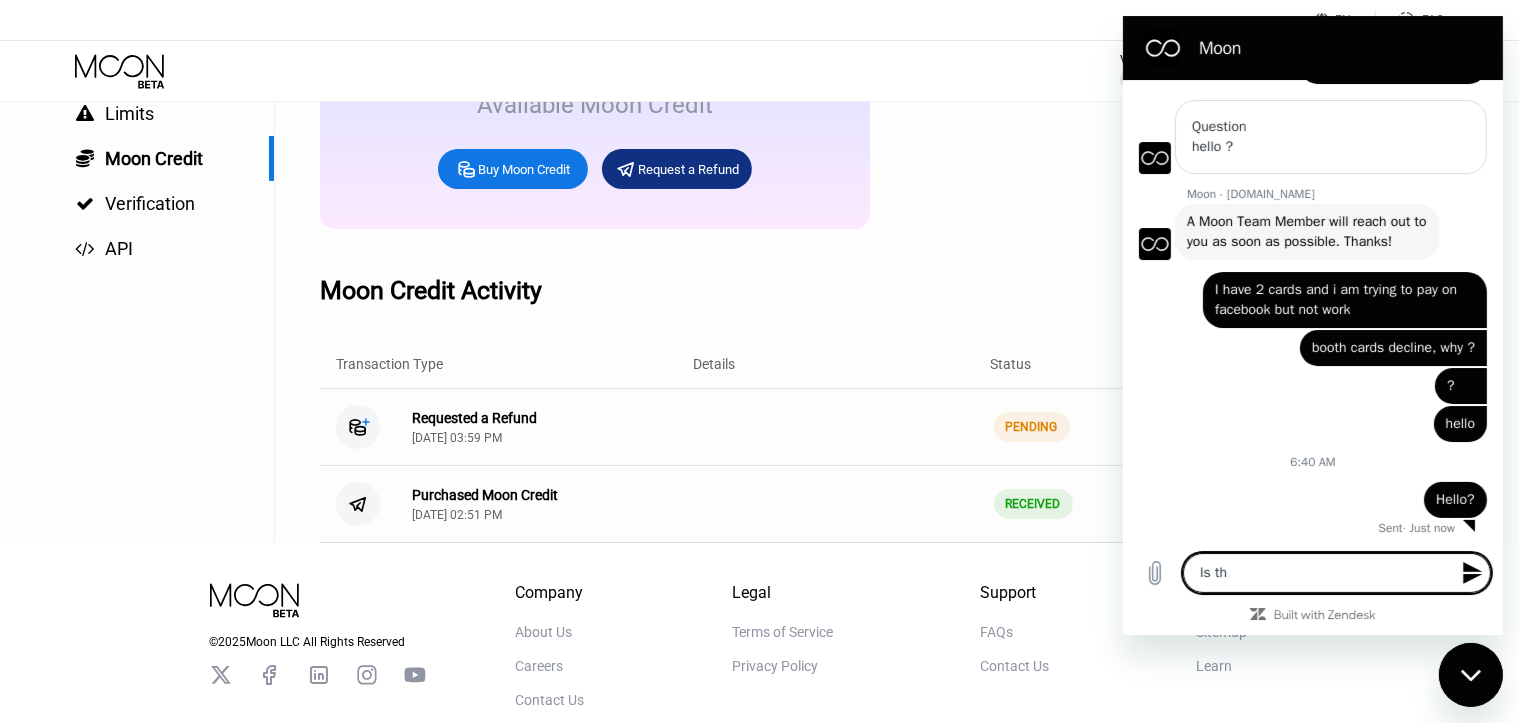 type on "Is the" 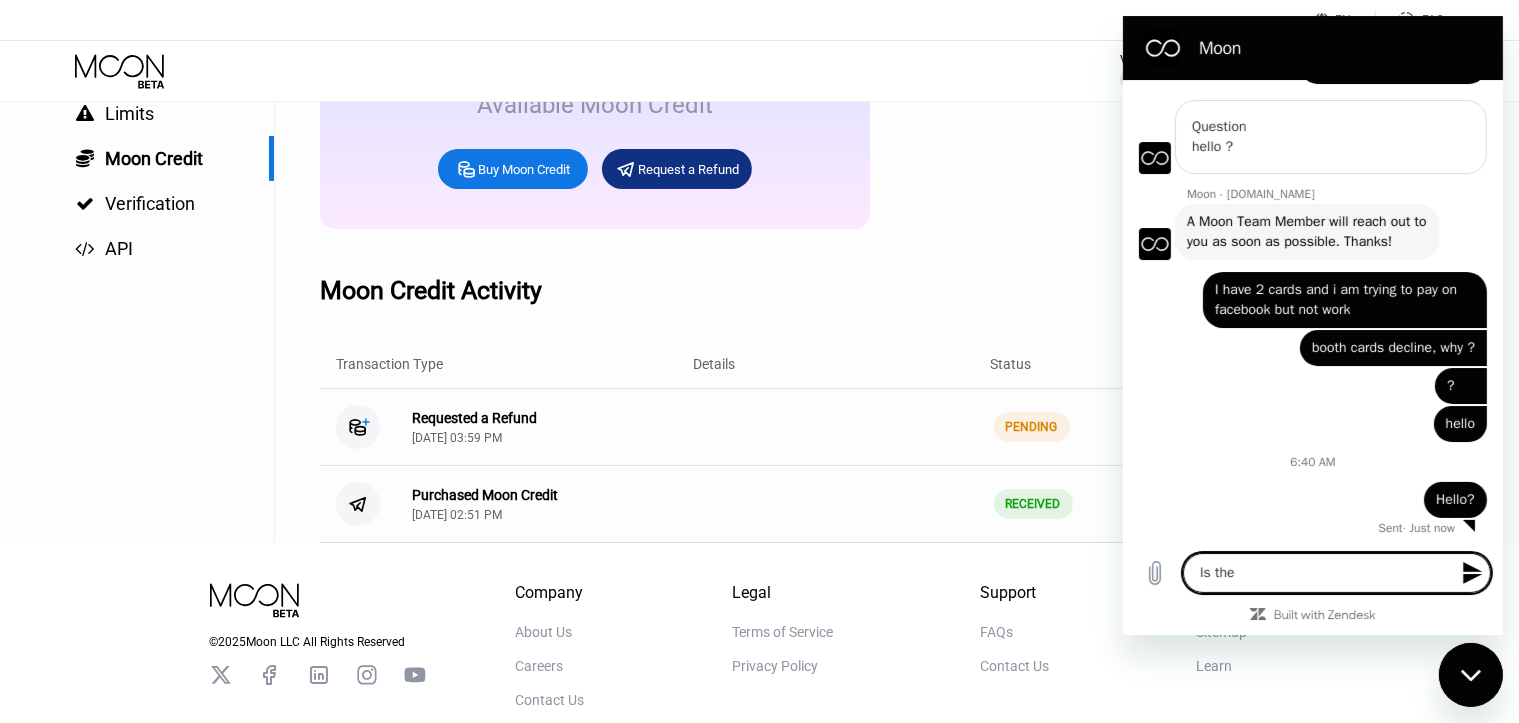 type on "Is ther" 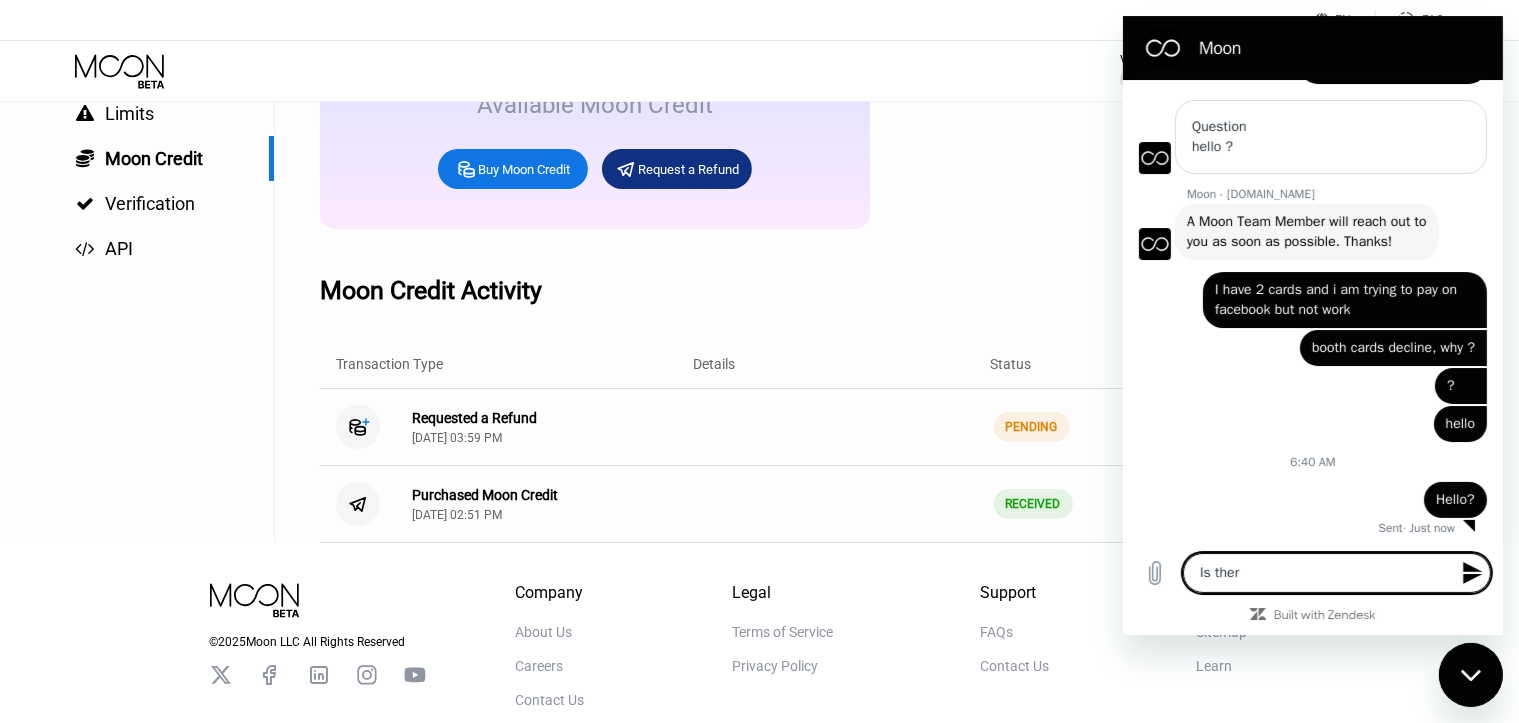 type on "Is there" 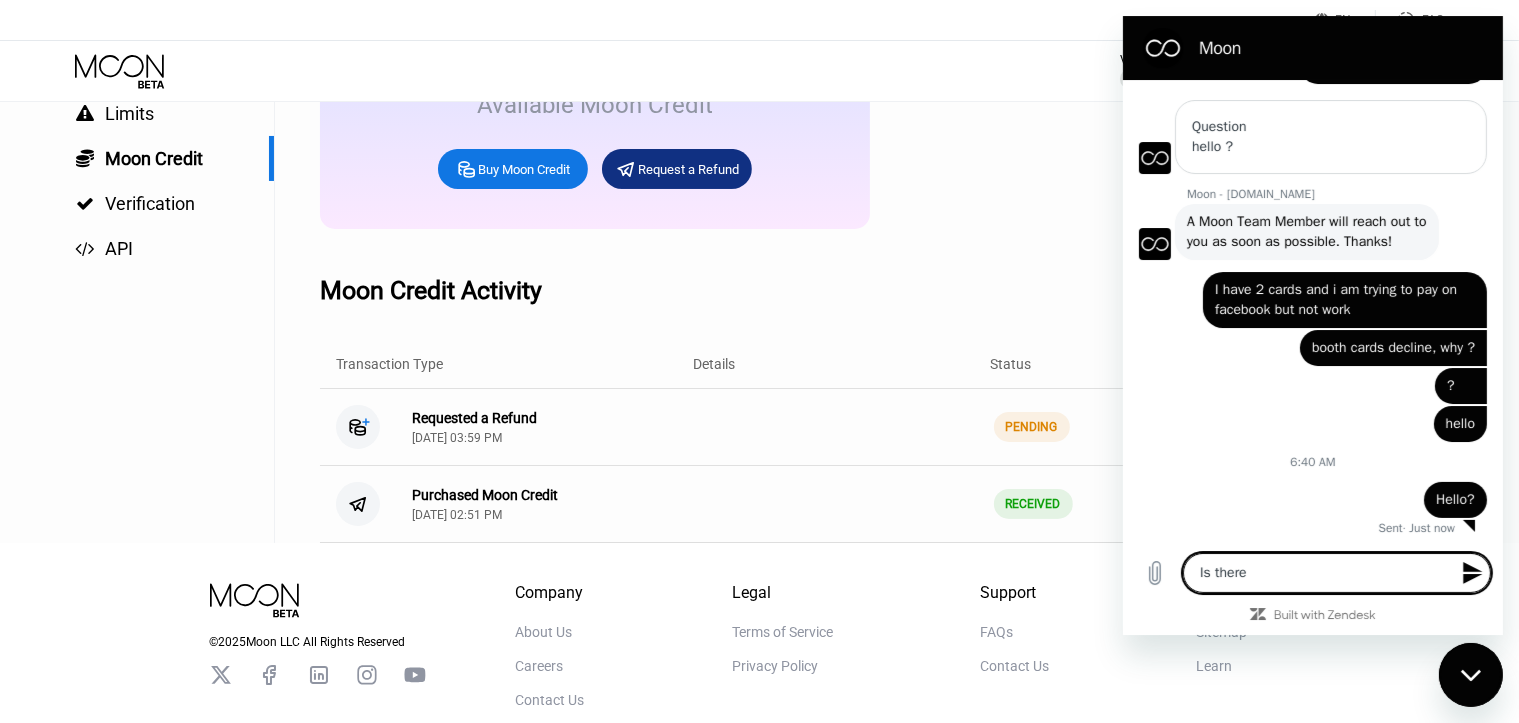 type on "Is there" 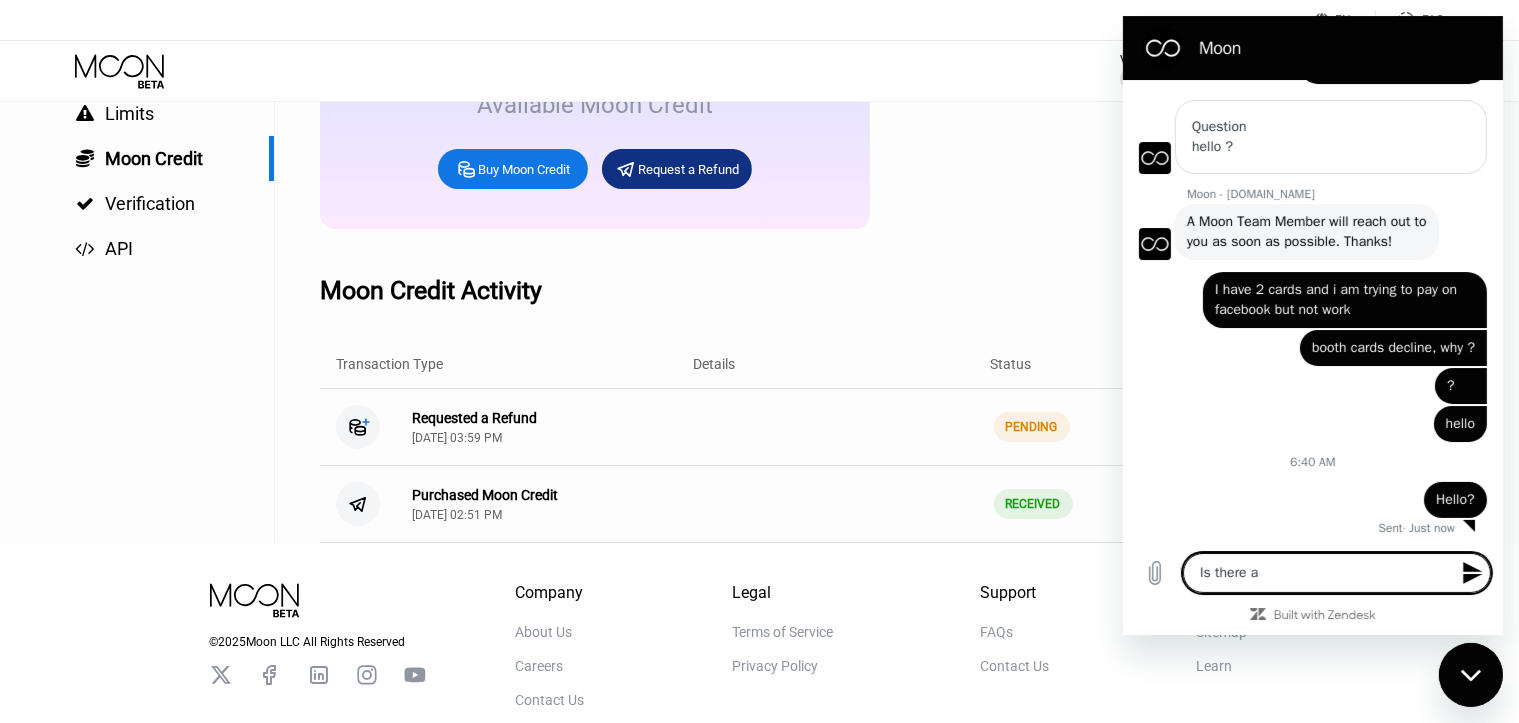 type on "Is there a" 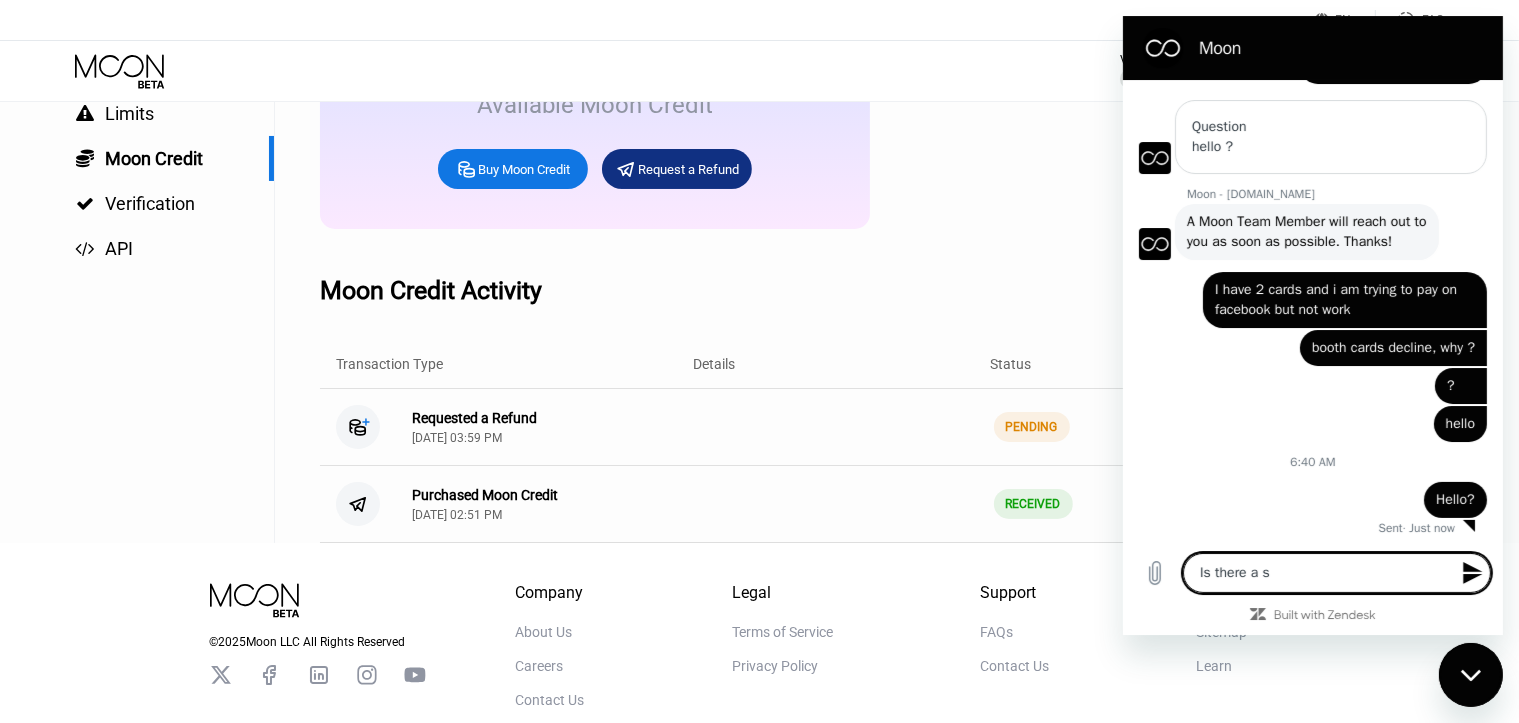 type on "Is there a su" 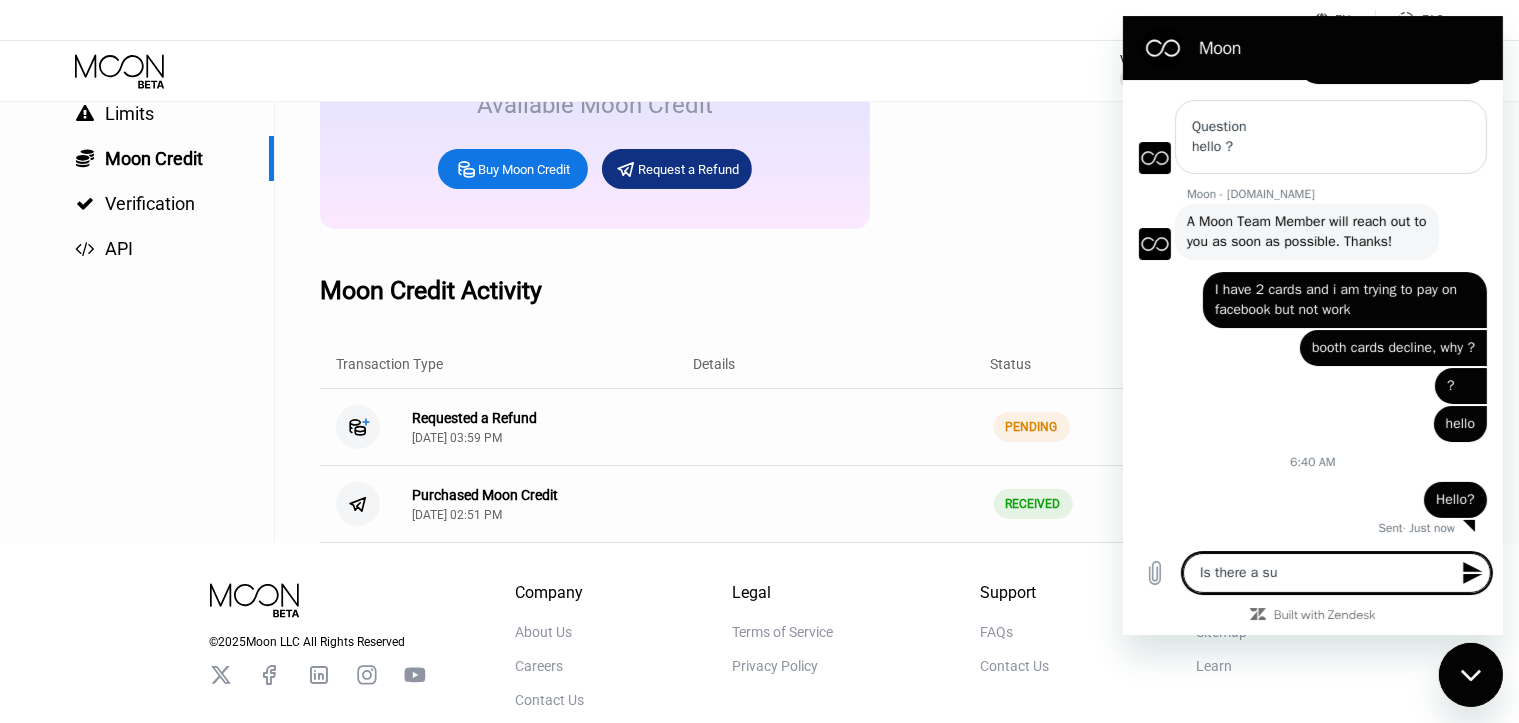 type on "Is there a sup" 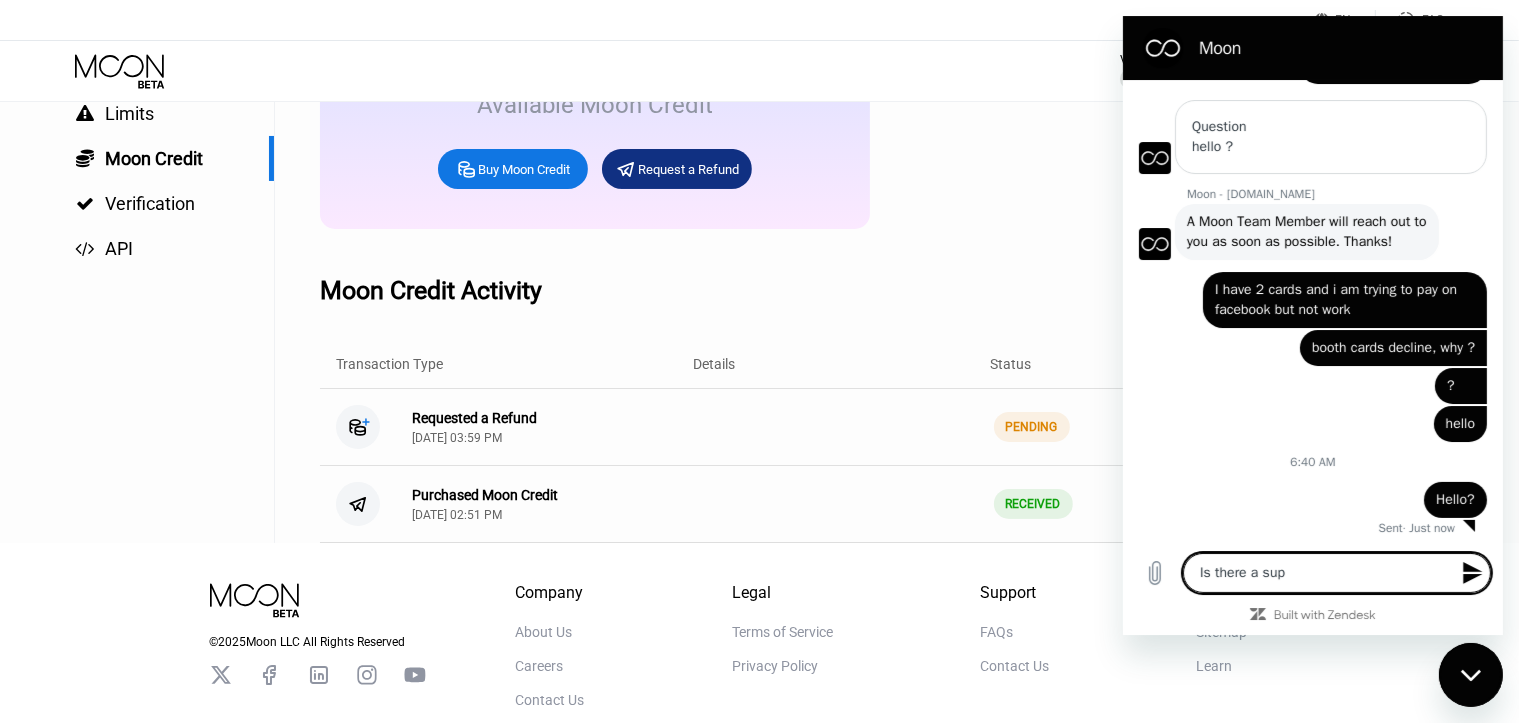 type on "Is there a supp" 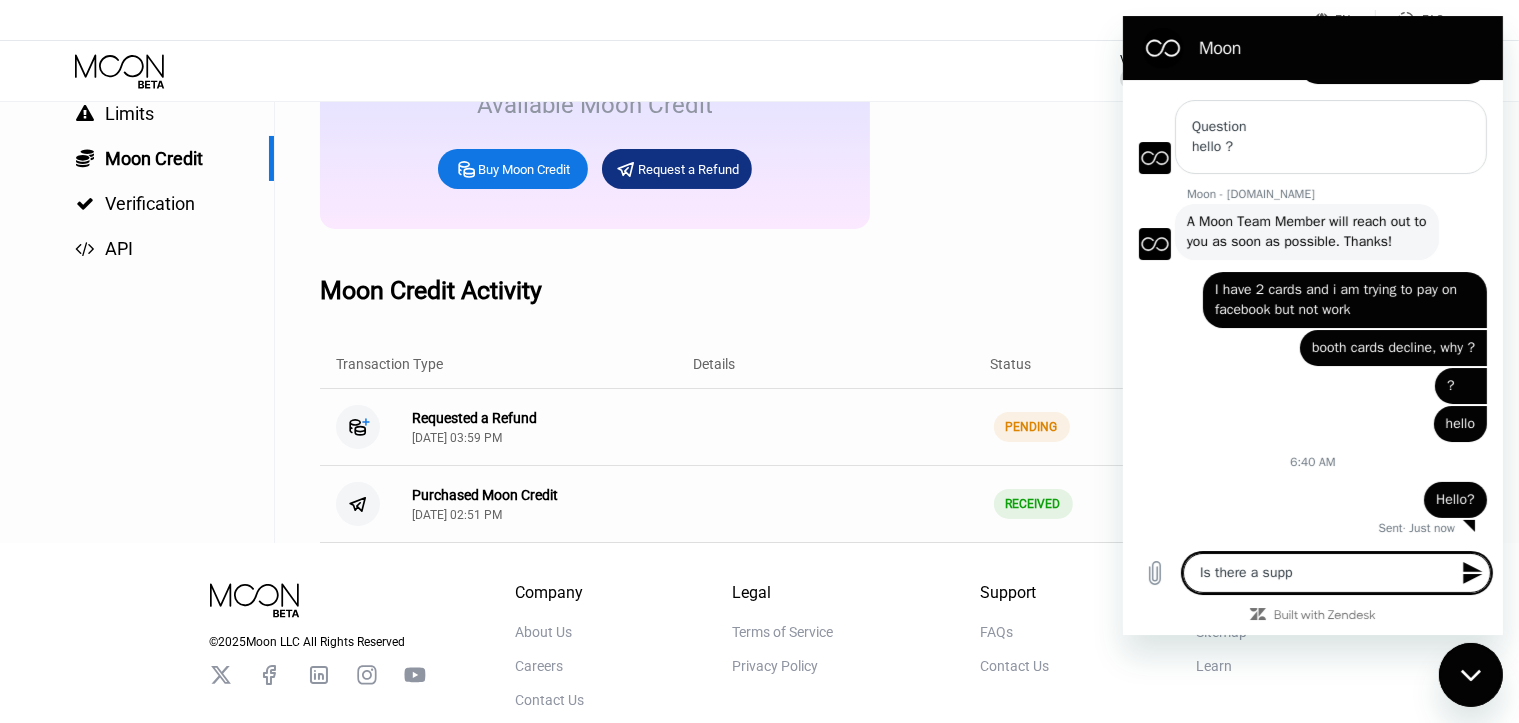 type on "Is there a suppo" 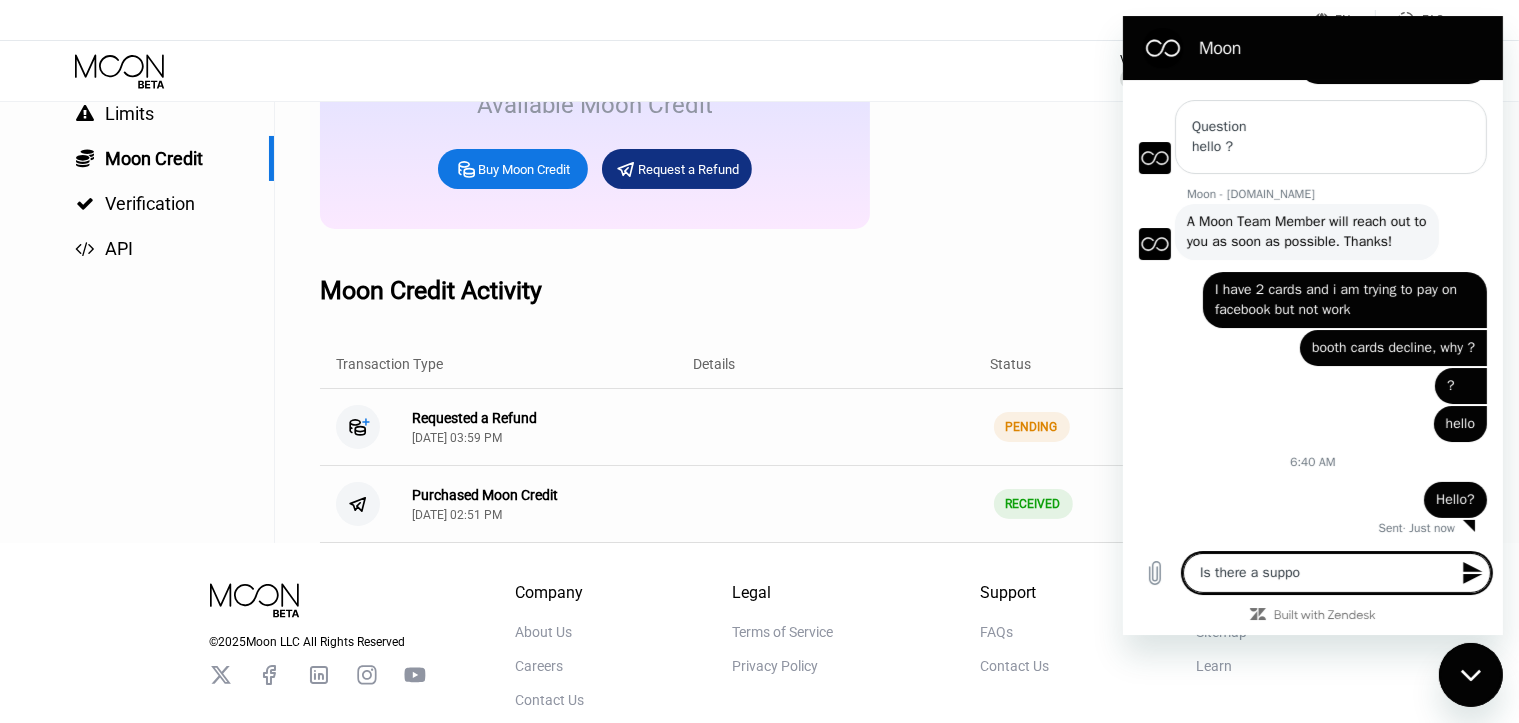 type on "Is there a suppor" 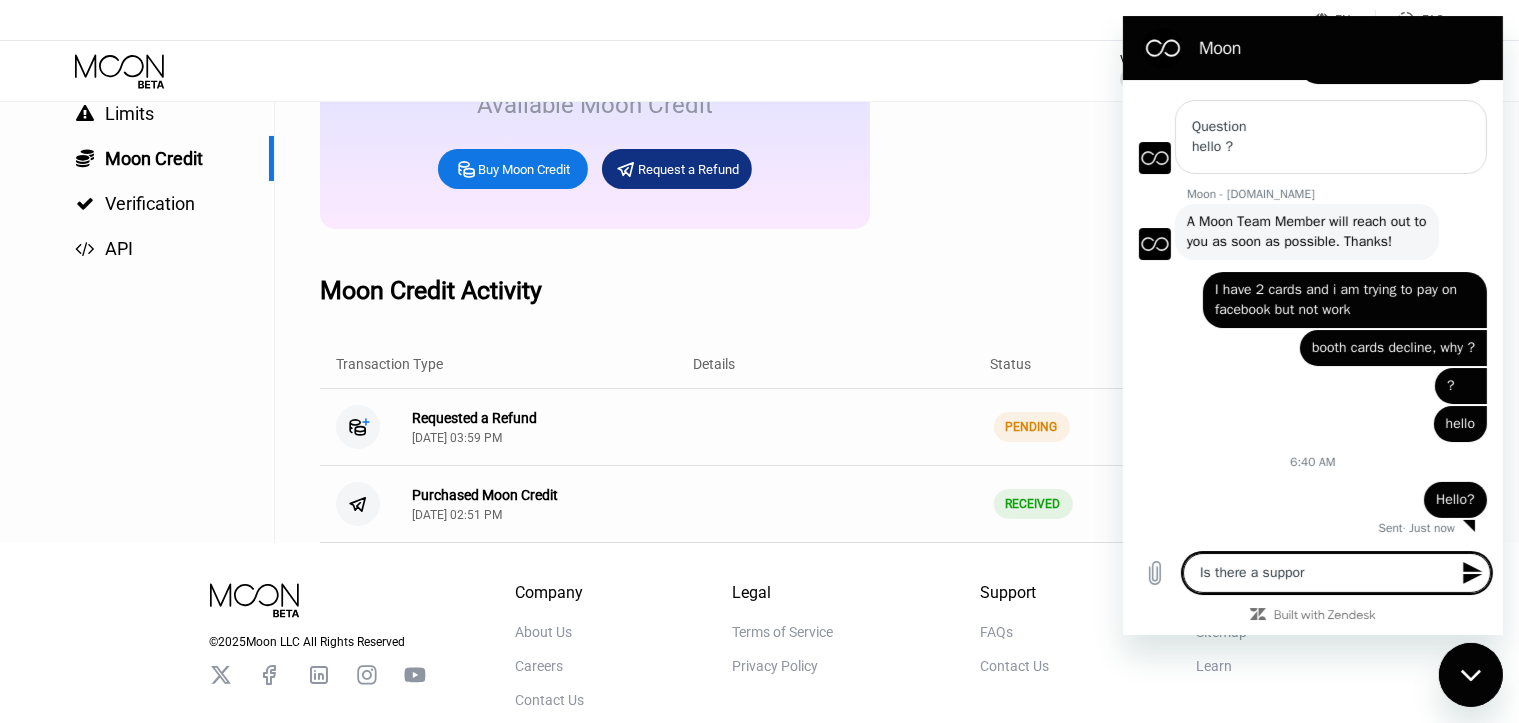 type on "Is there a support" 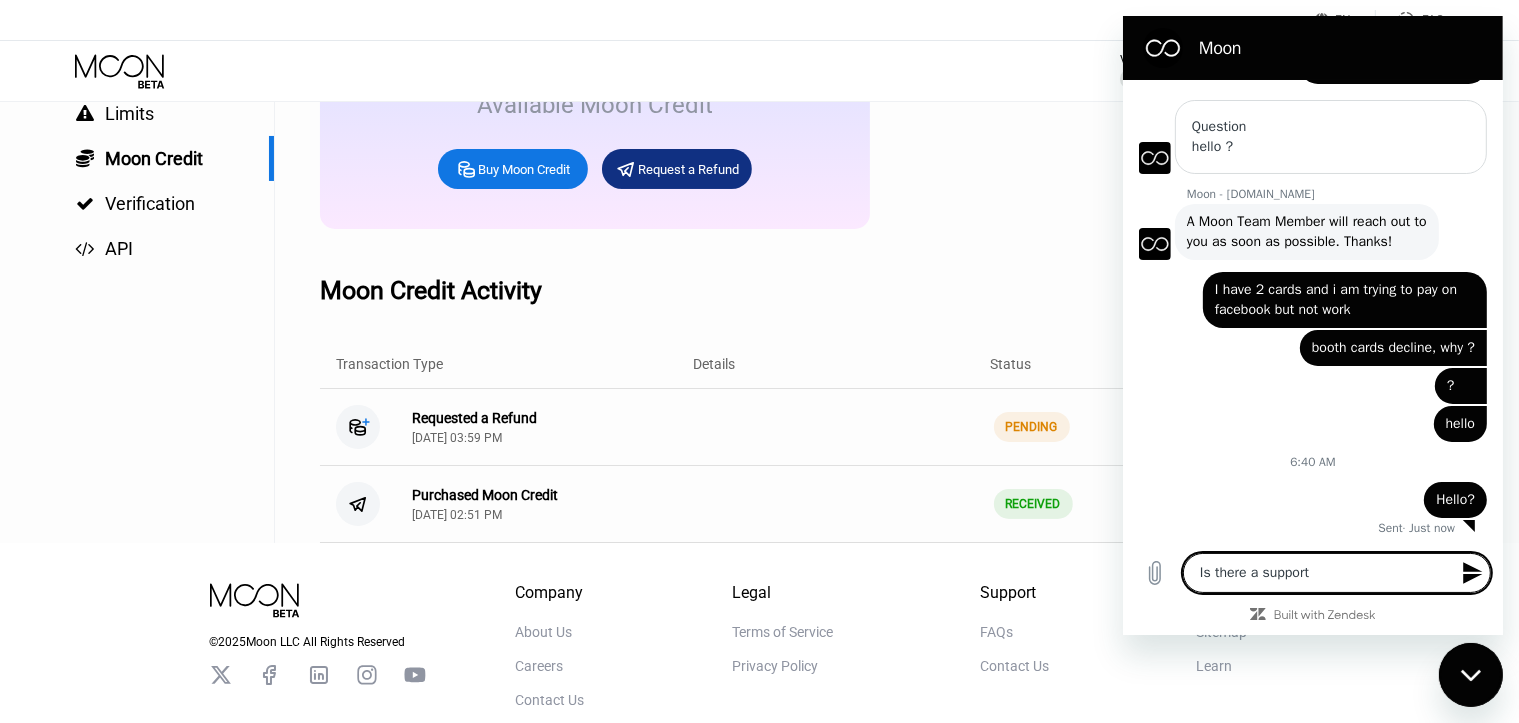 type 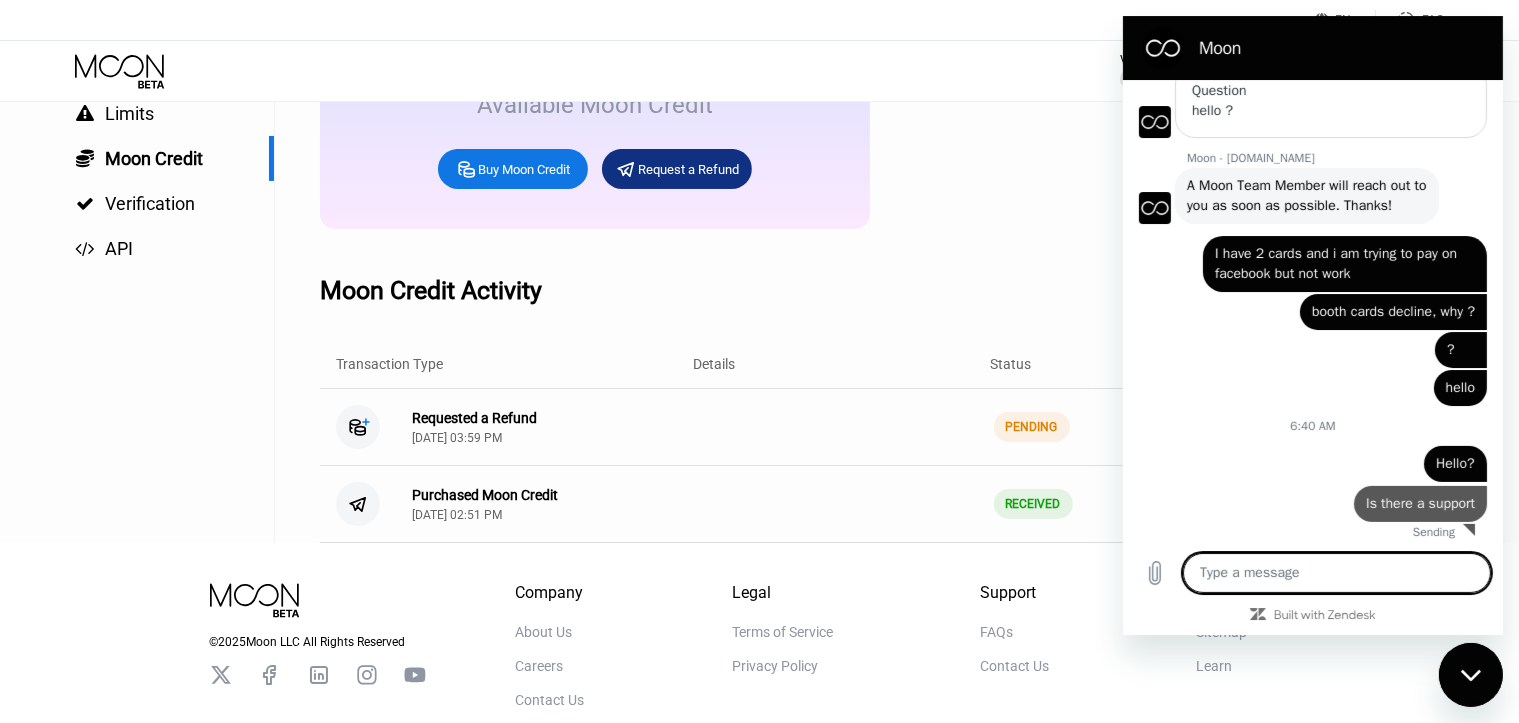 type on "x" 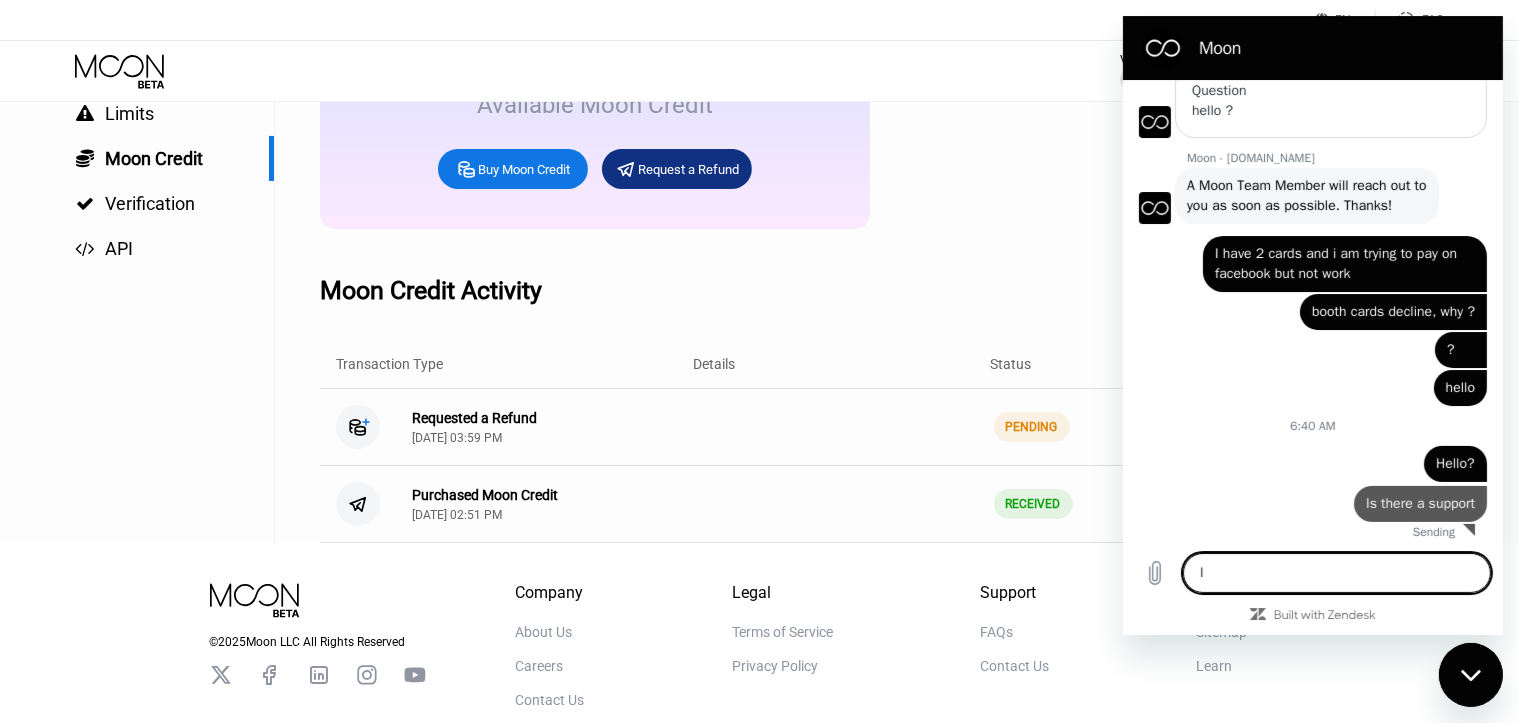 type on "I" 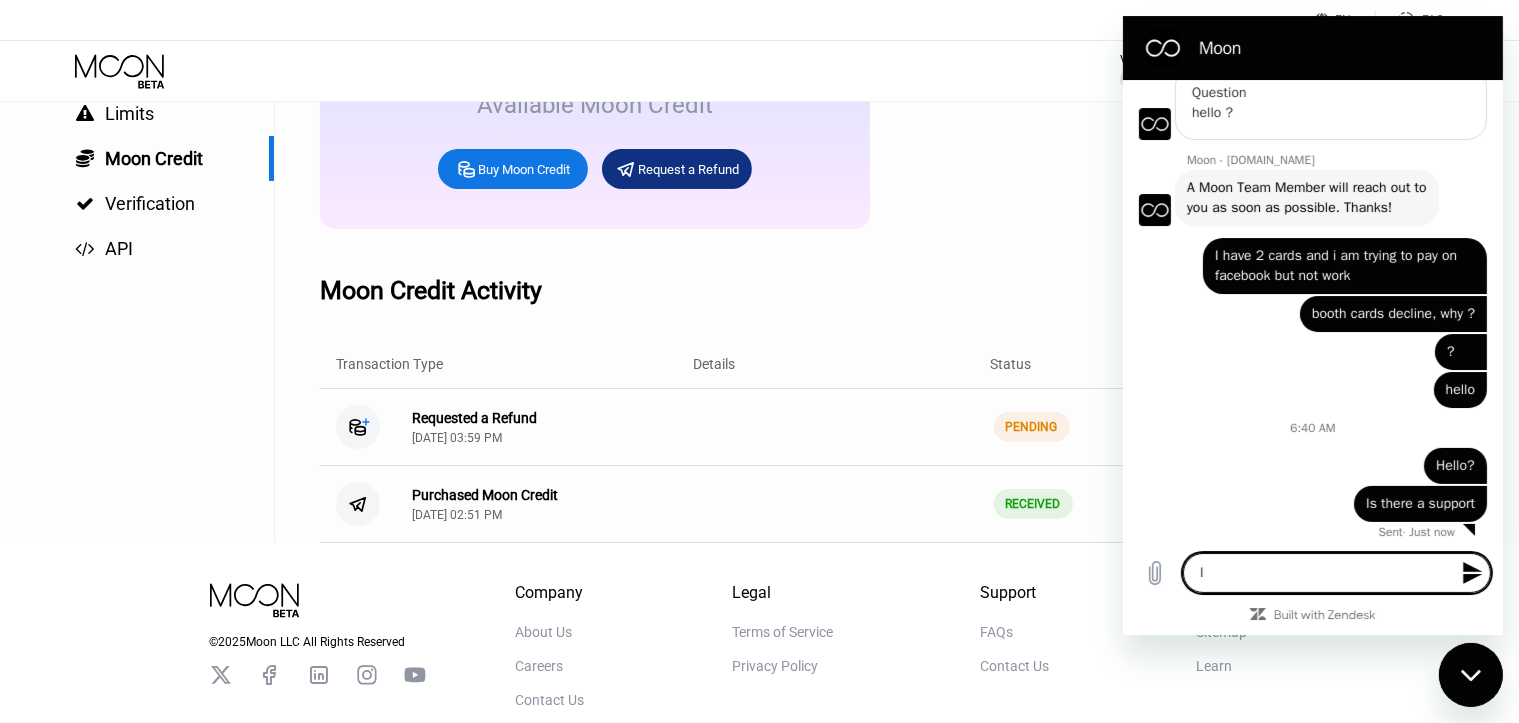 type on "I w" 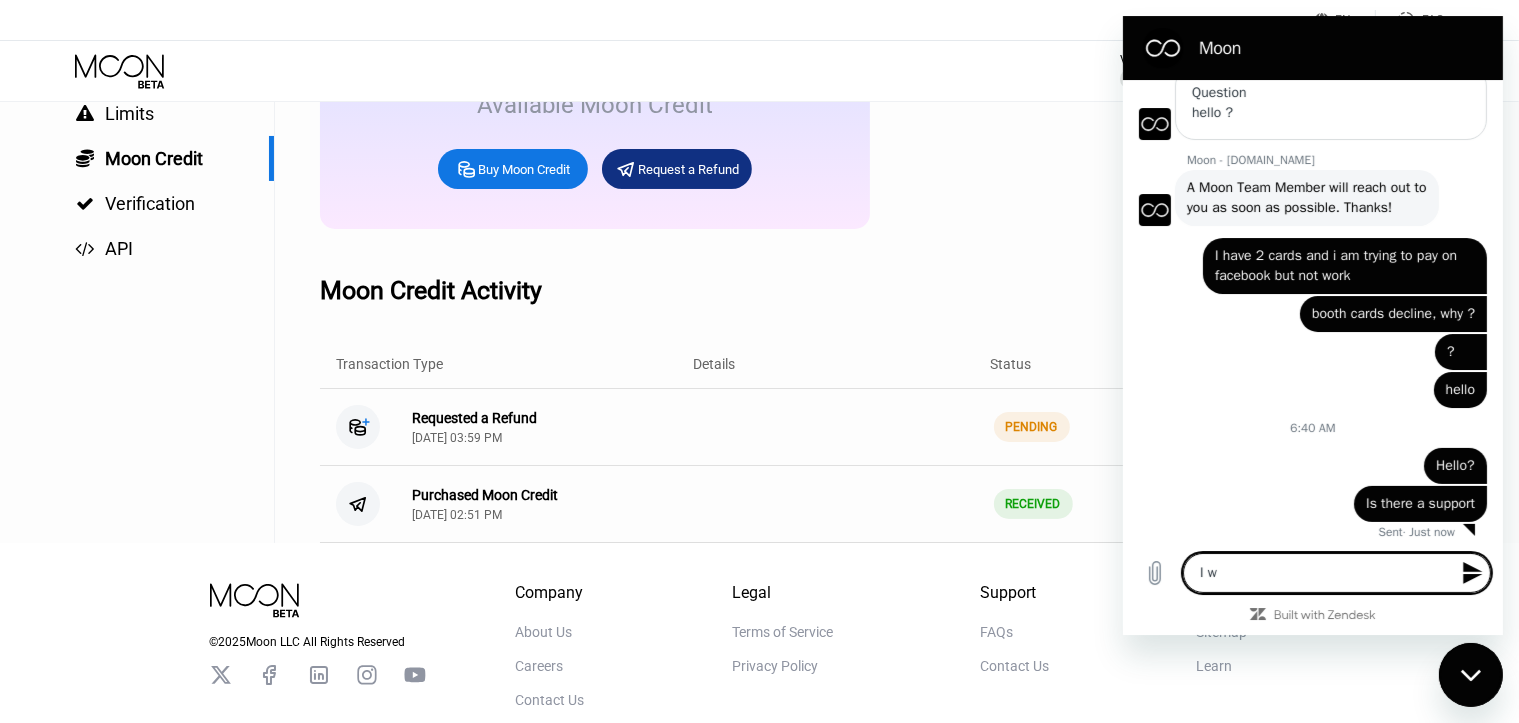 type on "I wr" 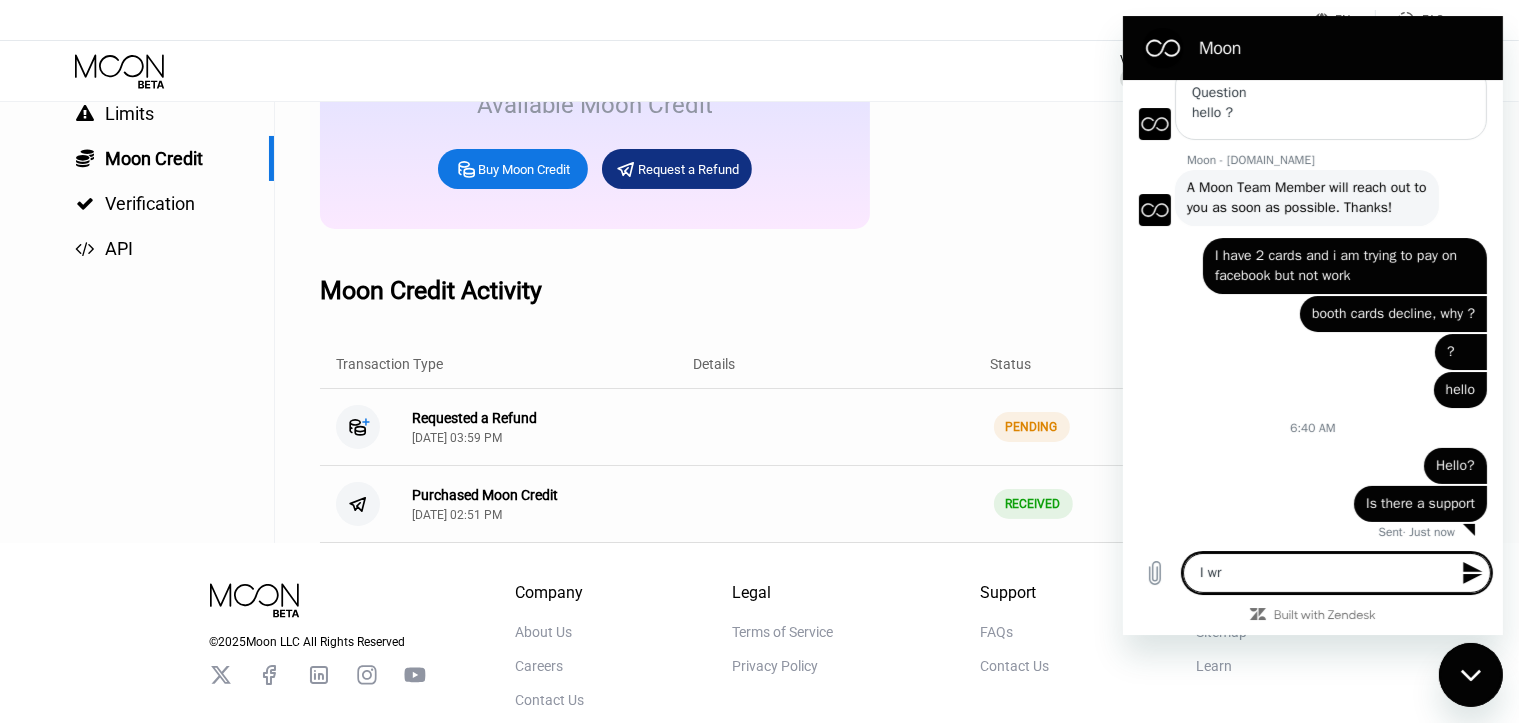 type on "I wri" 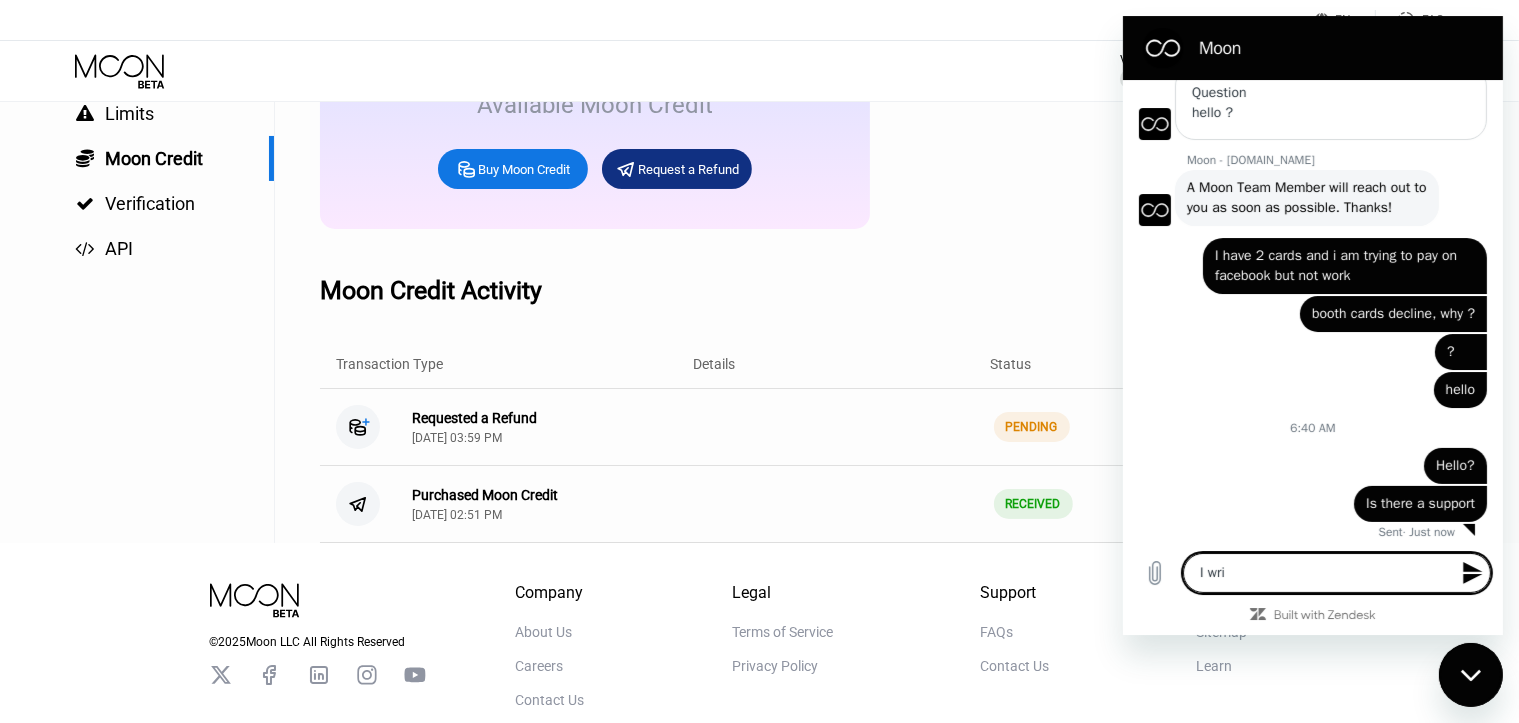 type on "I wrir" 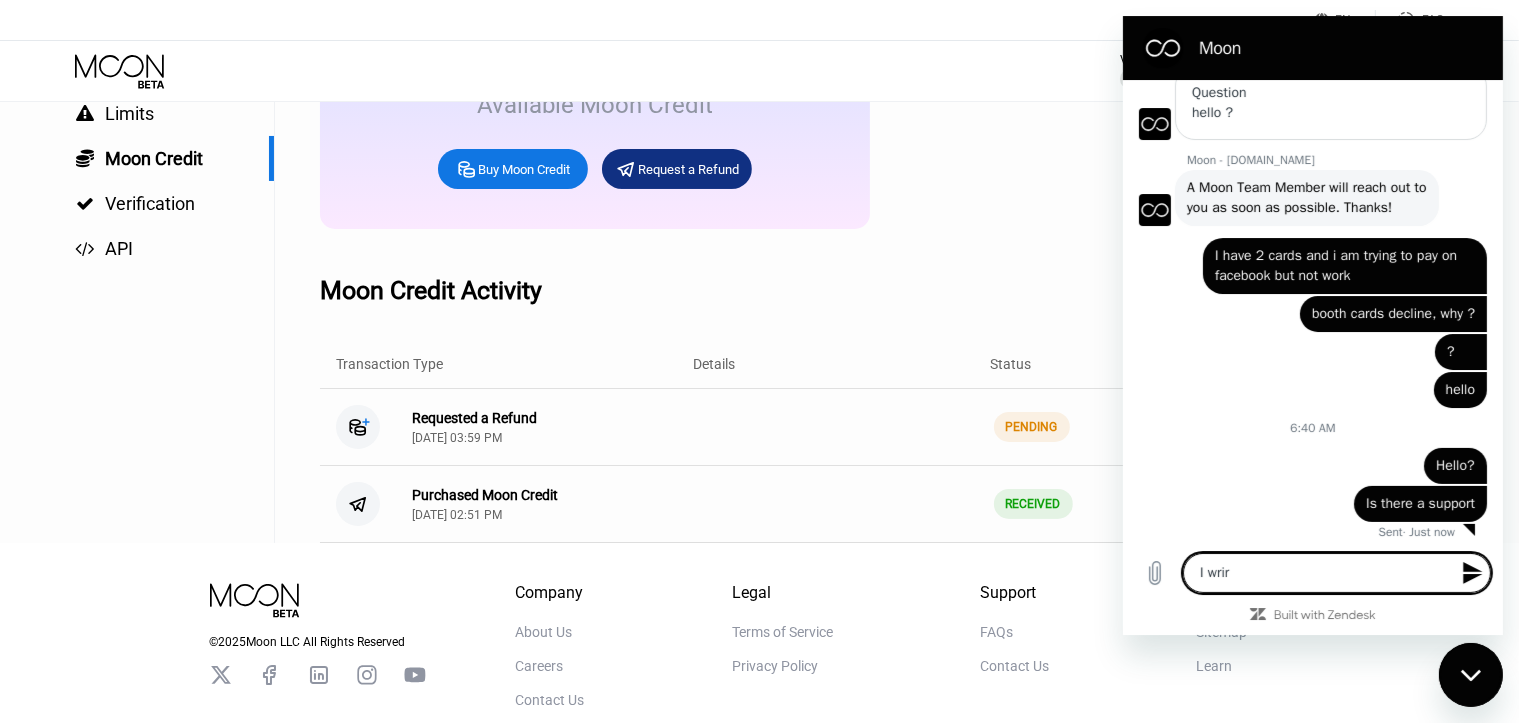 scroll, scrollTop: 408, scrollLeft: 0, axis: vertical 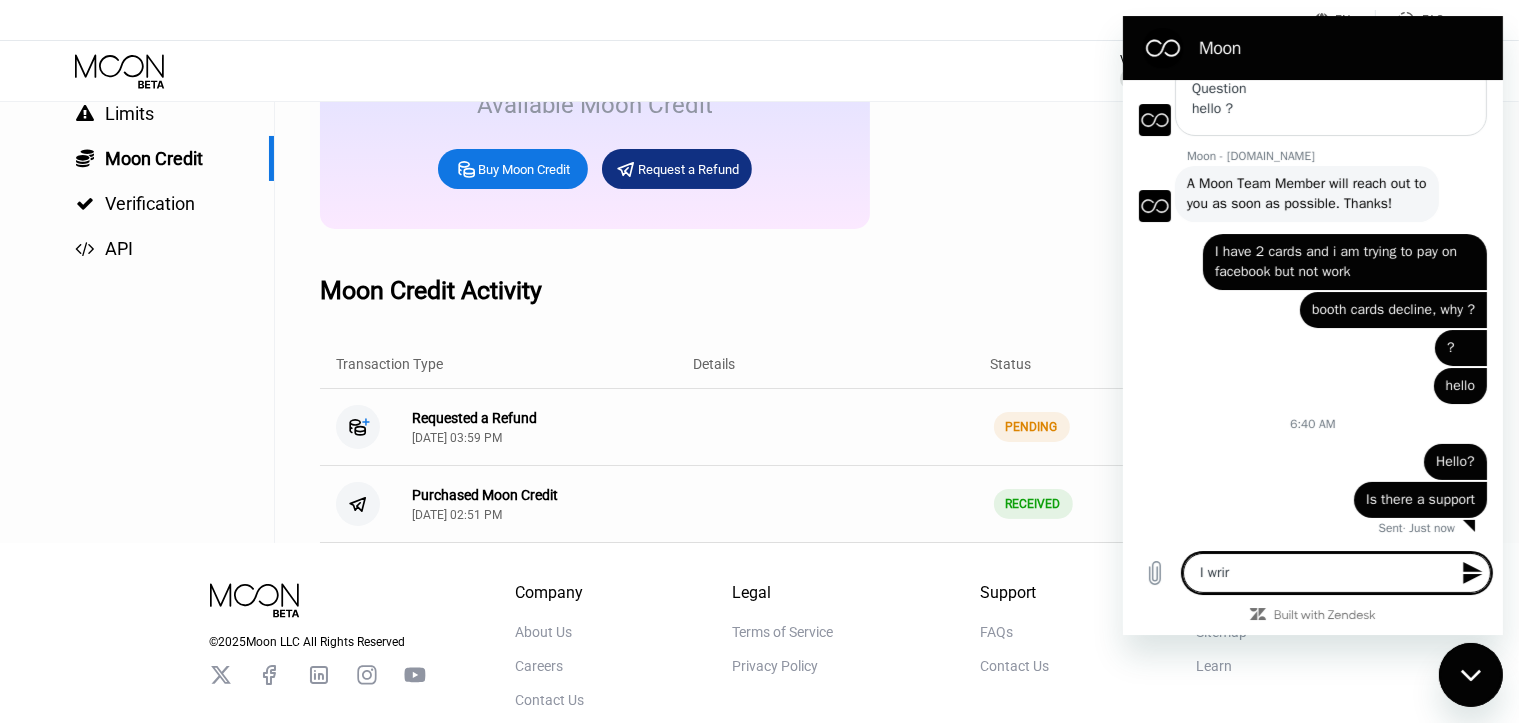 type on "I wri" 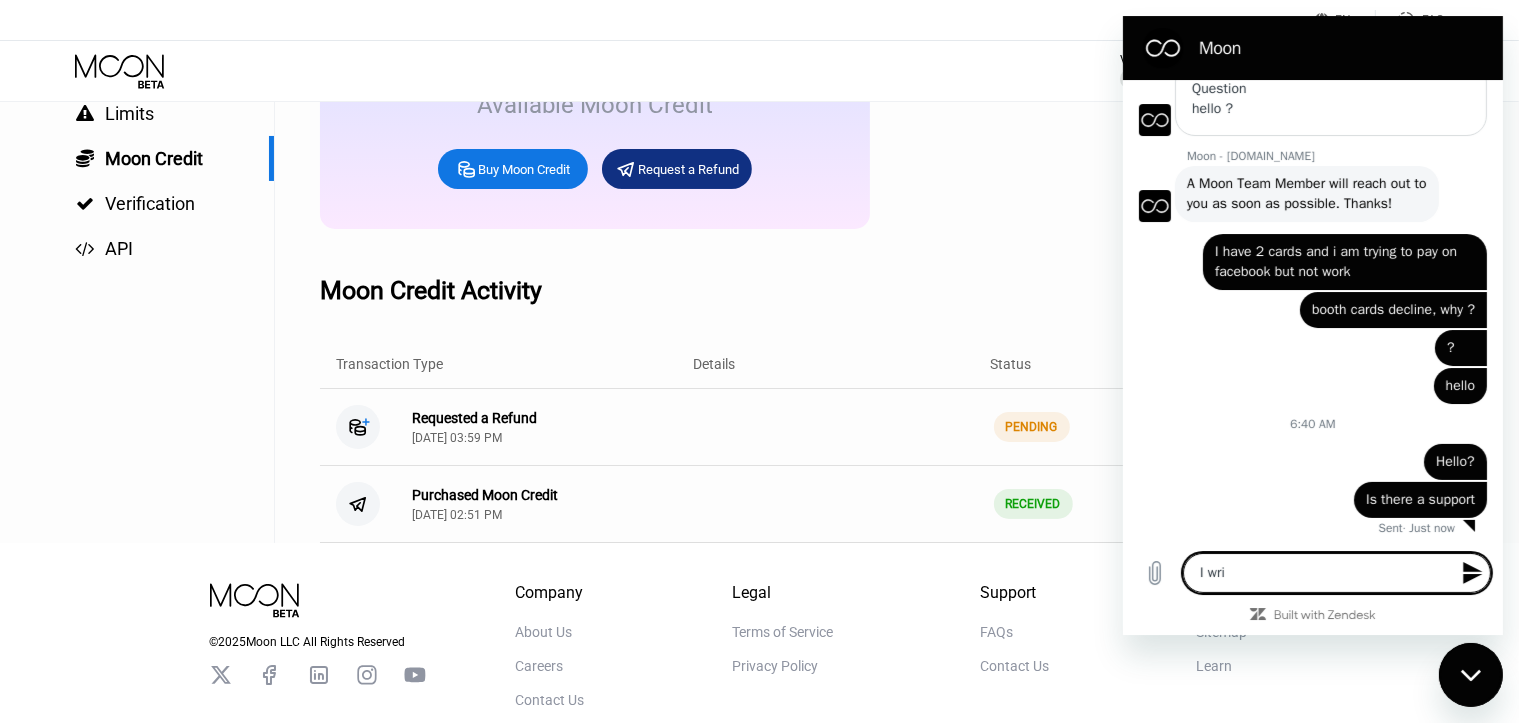 type on "I wr" 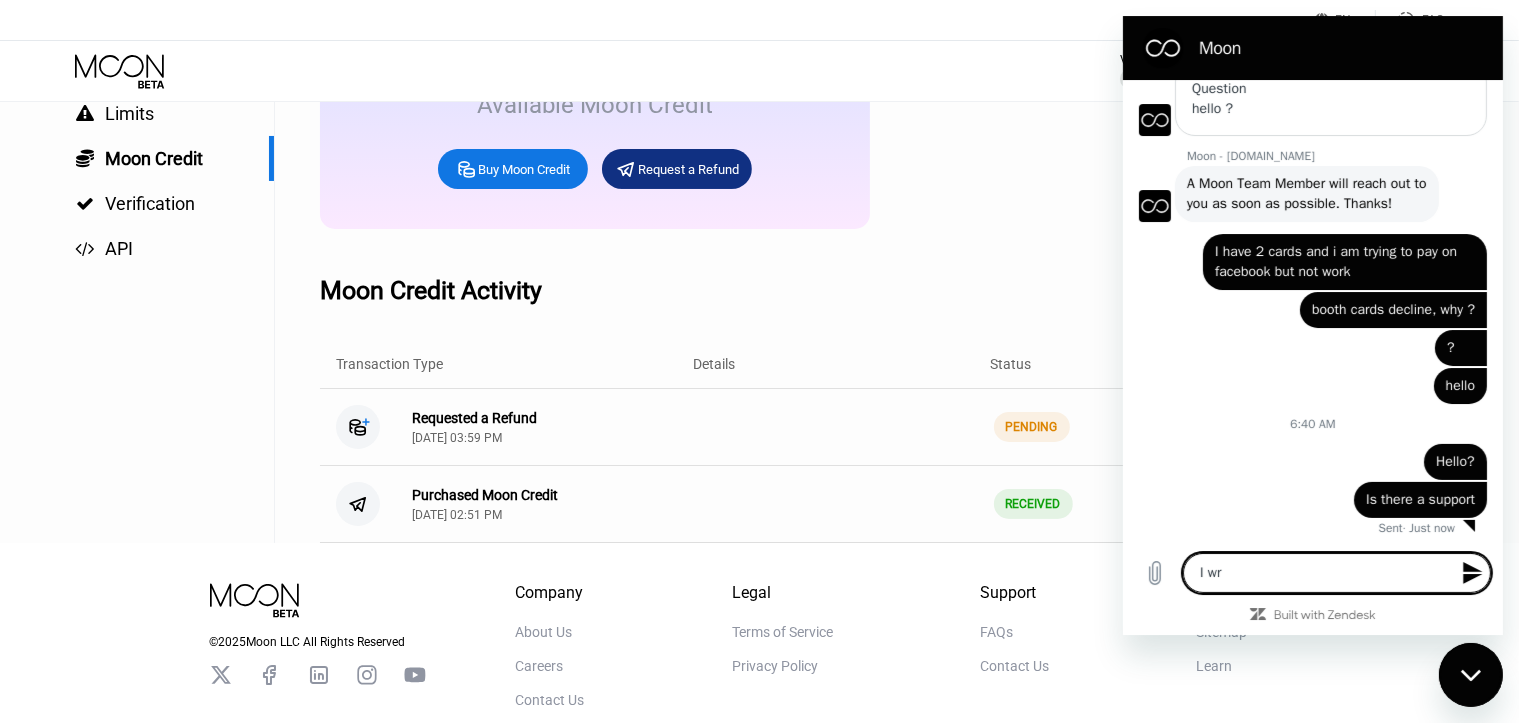 type on "I wrr" 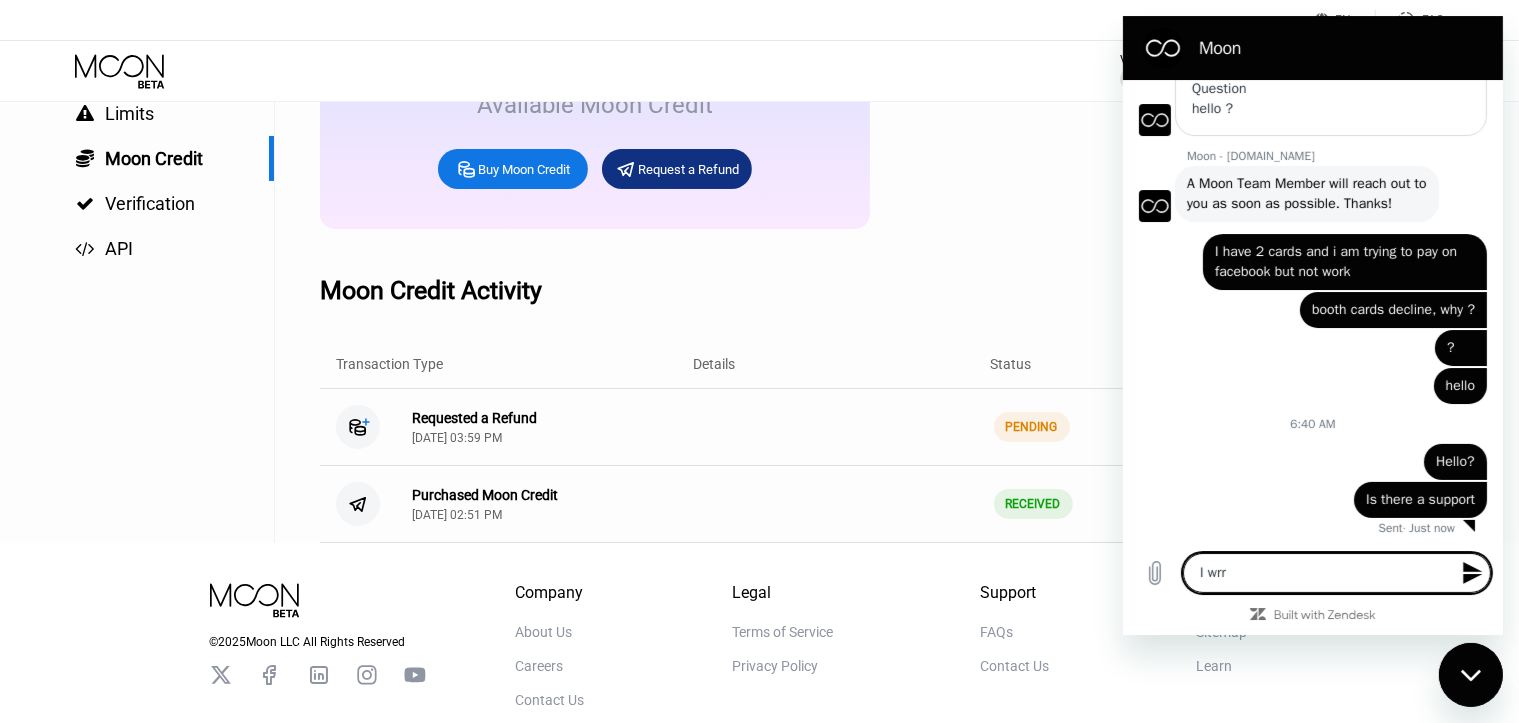 type on "I wrri" 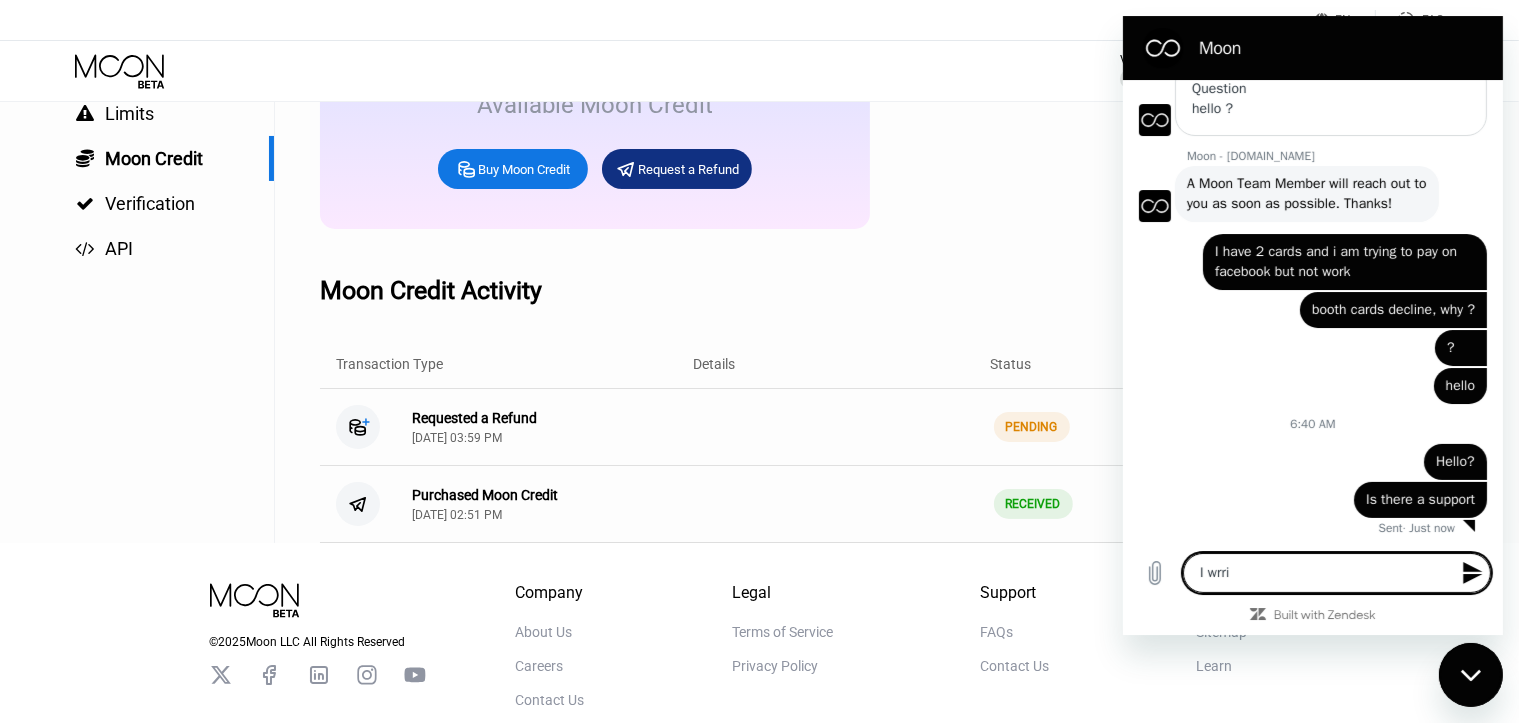 type on "I wrrit" 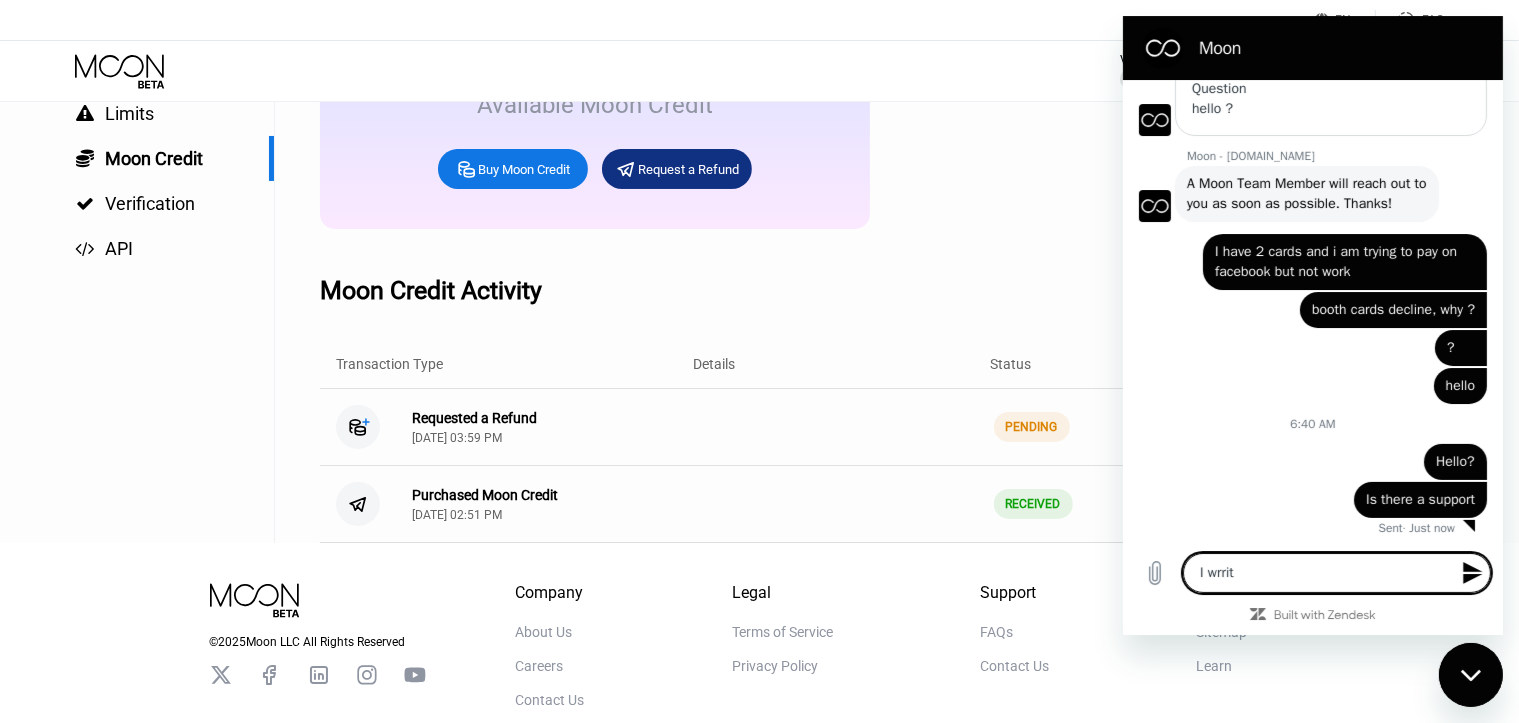 type on "I wrrite" 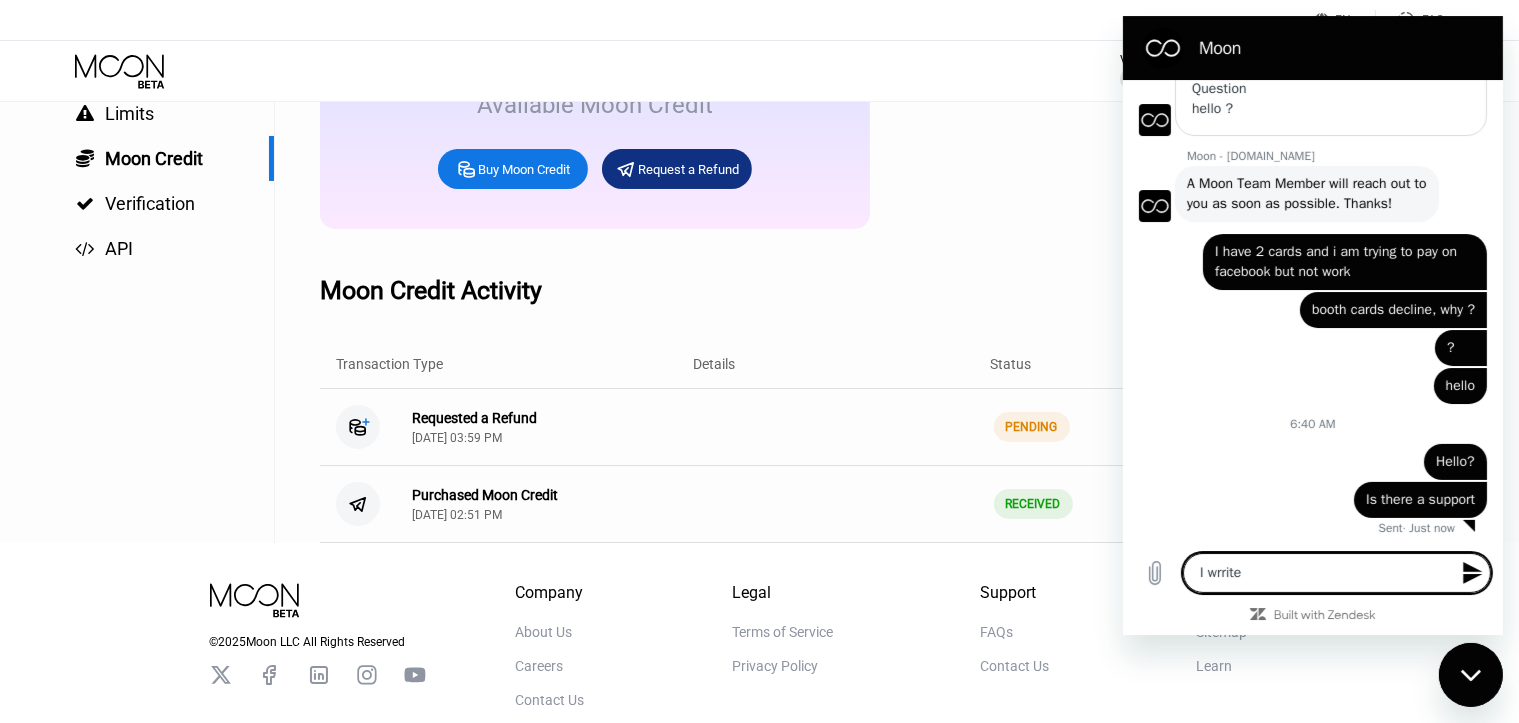 type on "I wrrite" 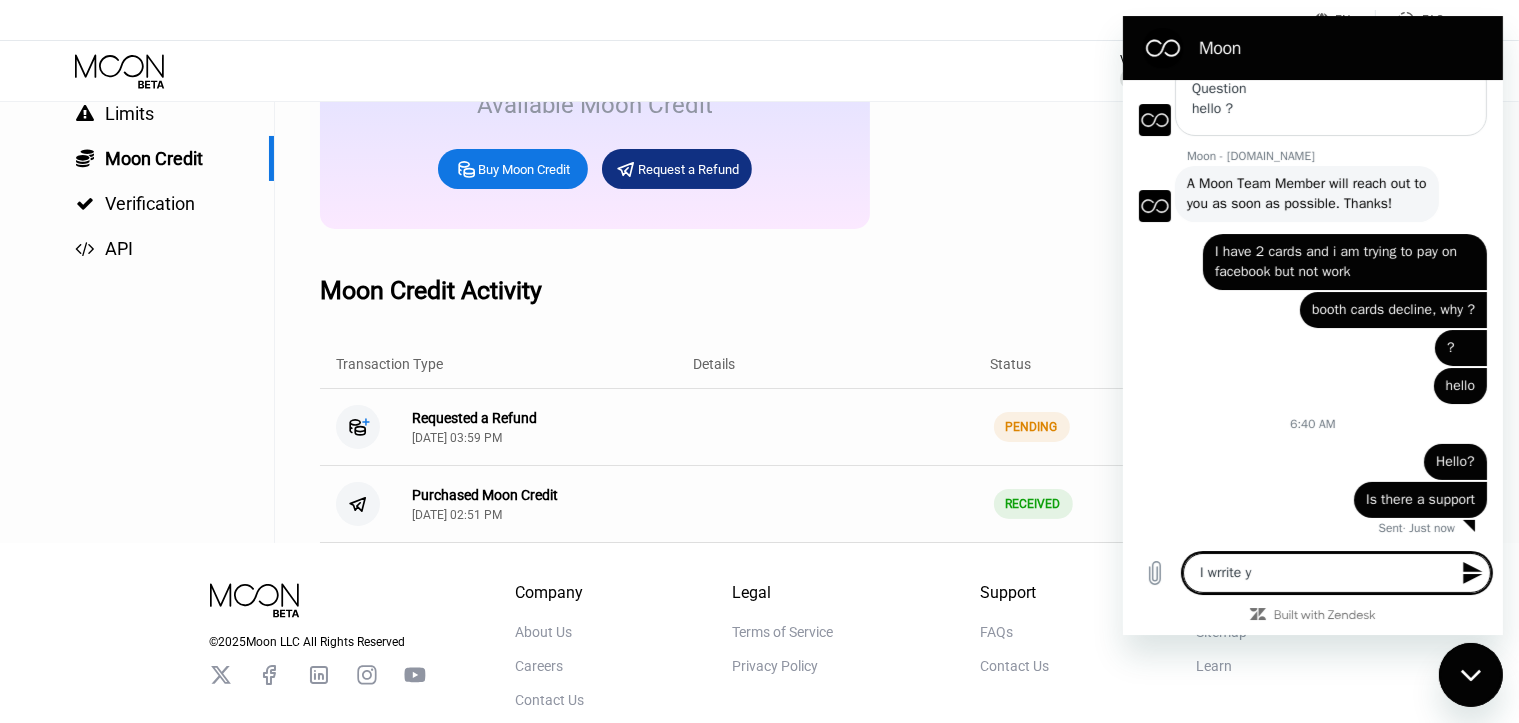 type on "I wrrite ye" 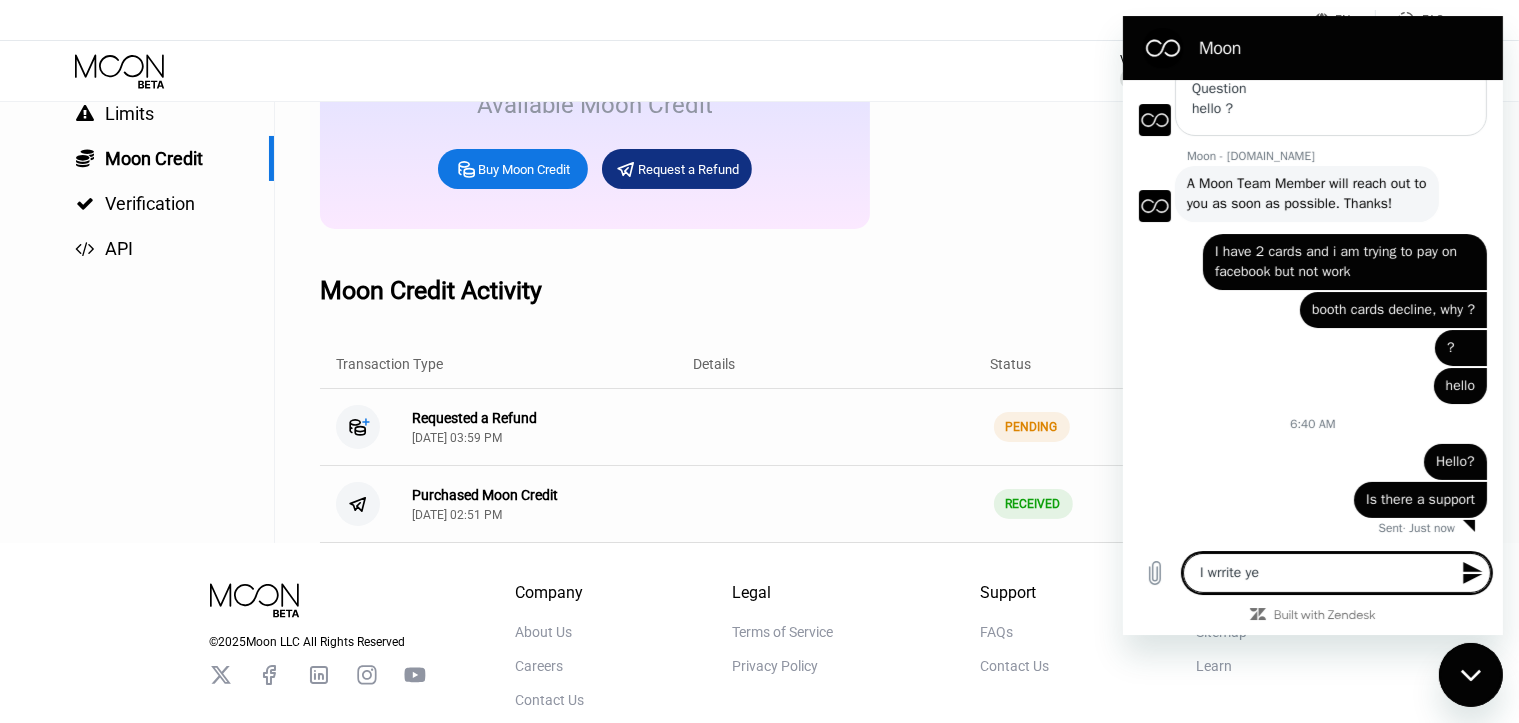 type on "I wrrite yes" 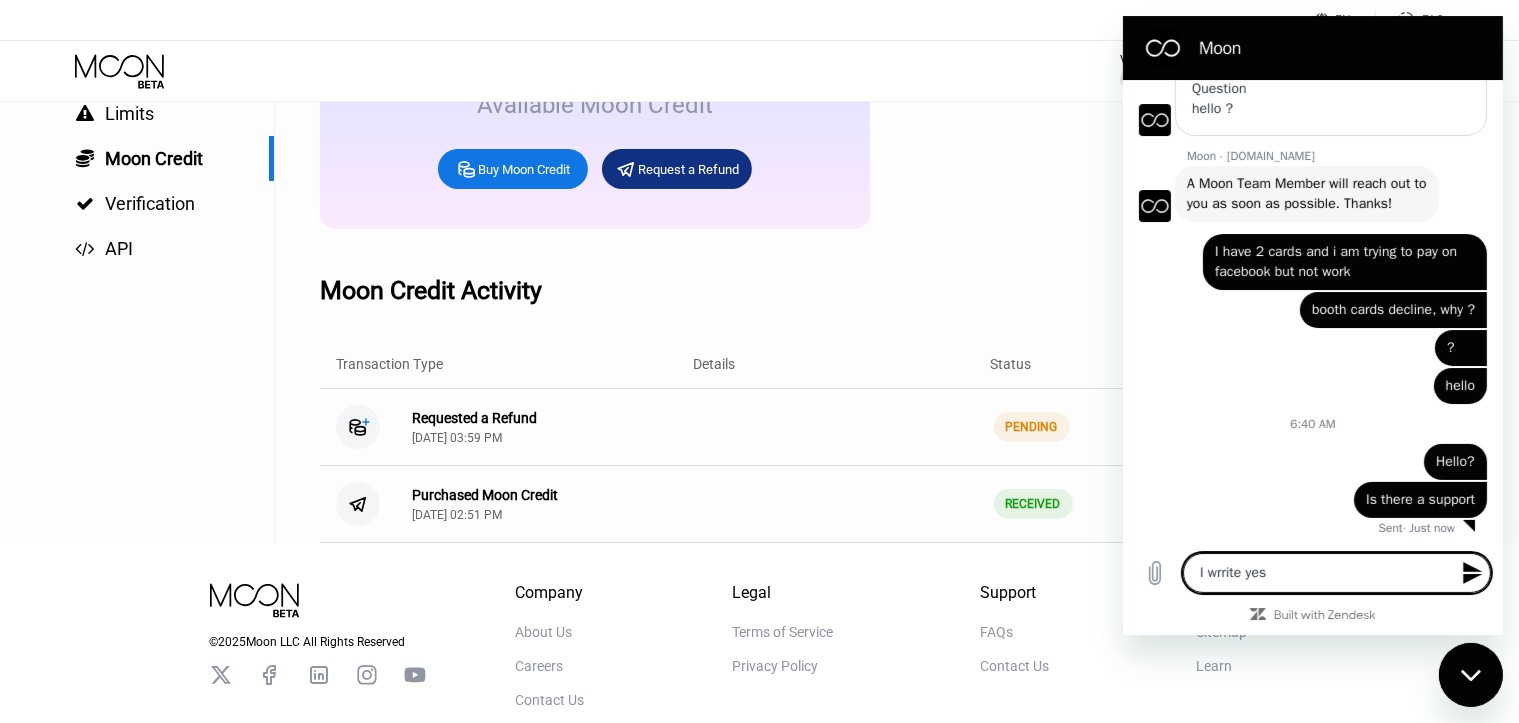 type on "I wrrite ye" 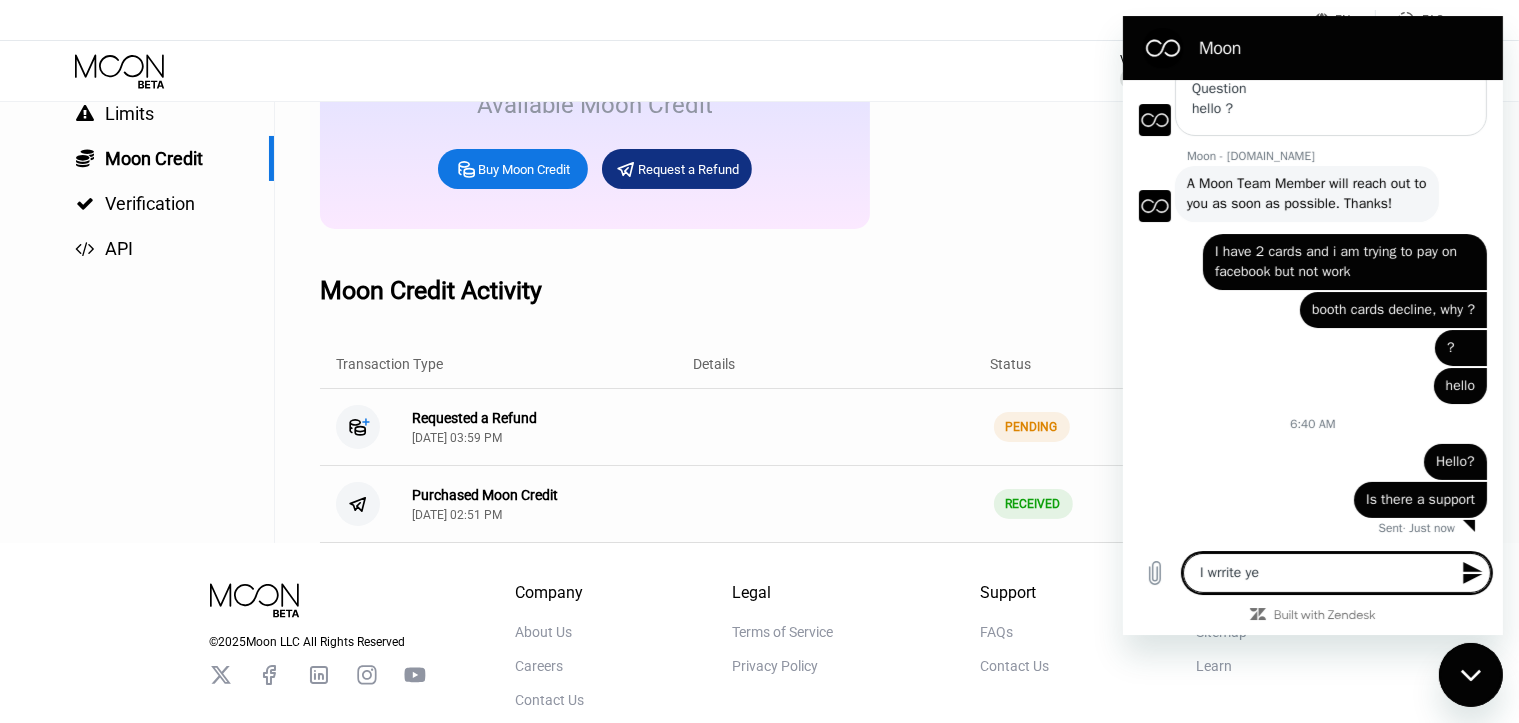 type on "I wrrite y" 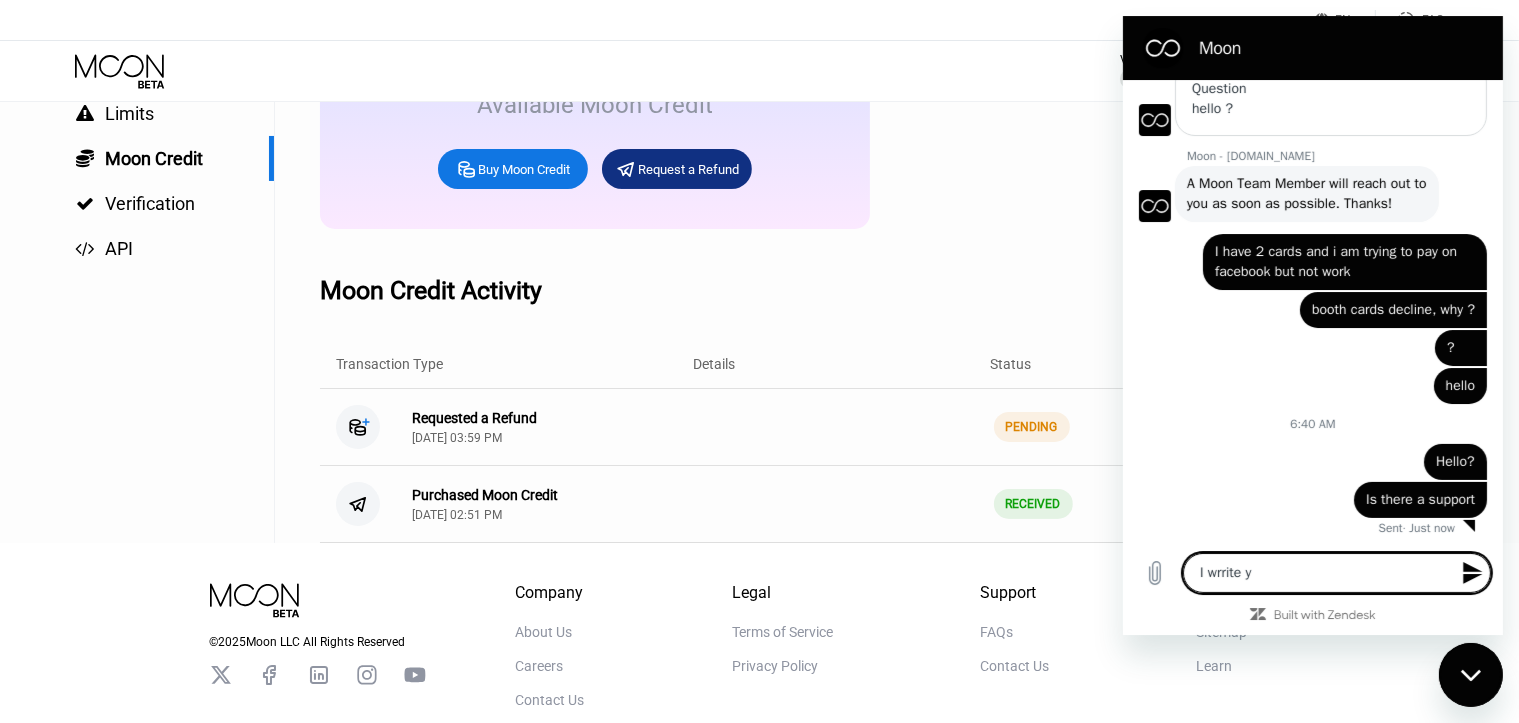 type on "I wrrite" 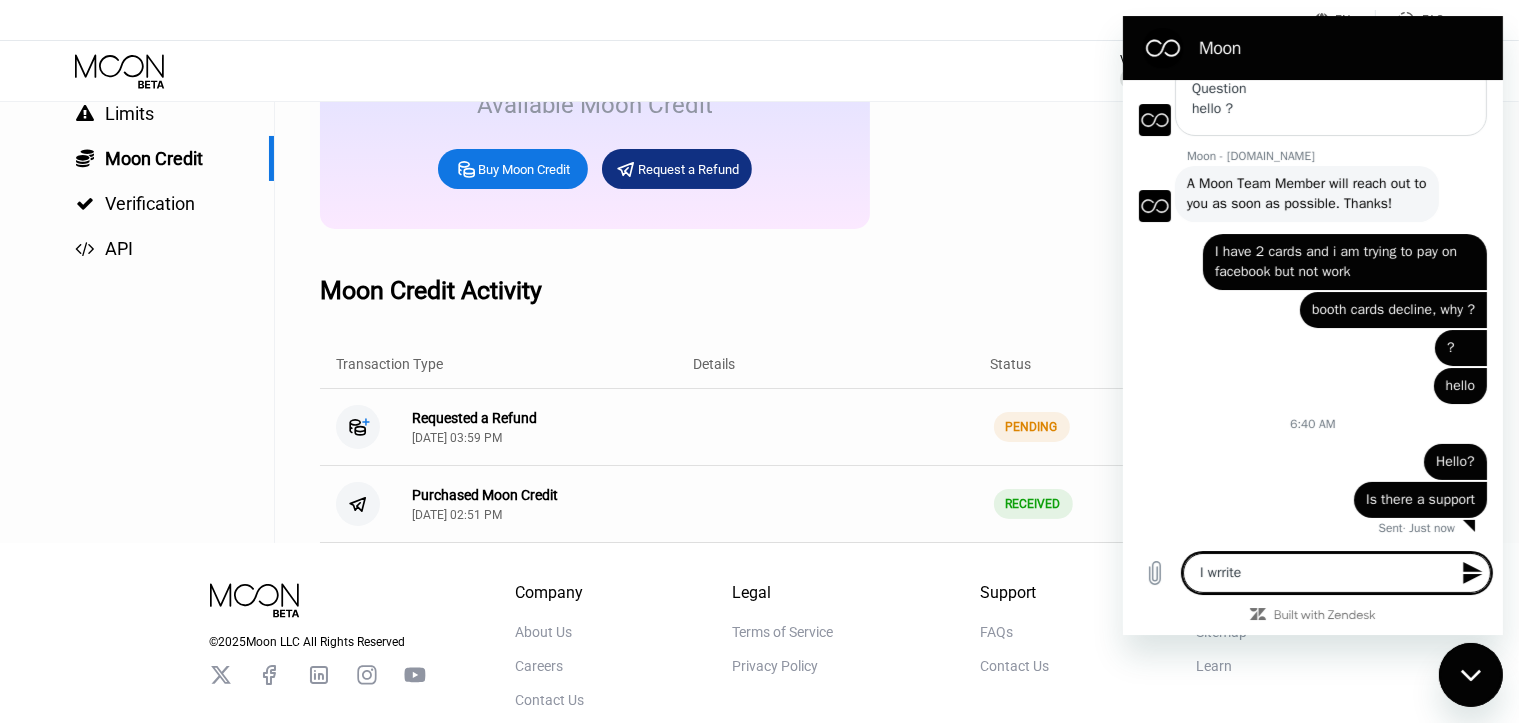 type on "I wrrite f" 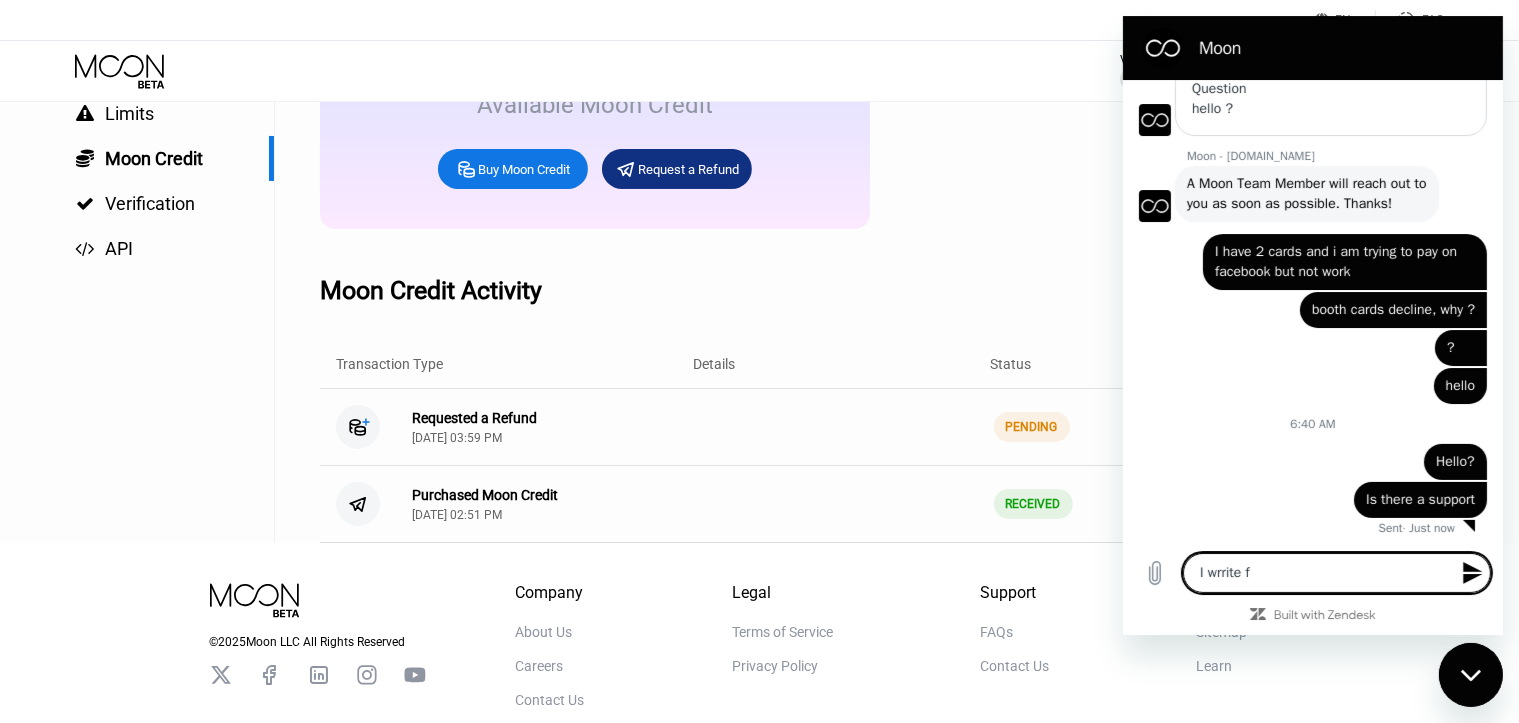 type on "I wrrite fr" 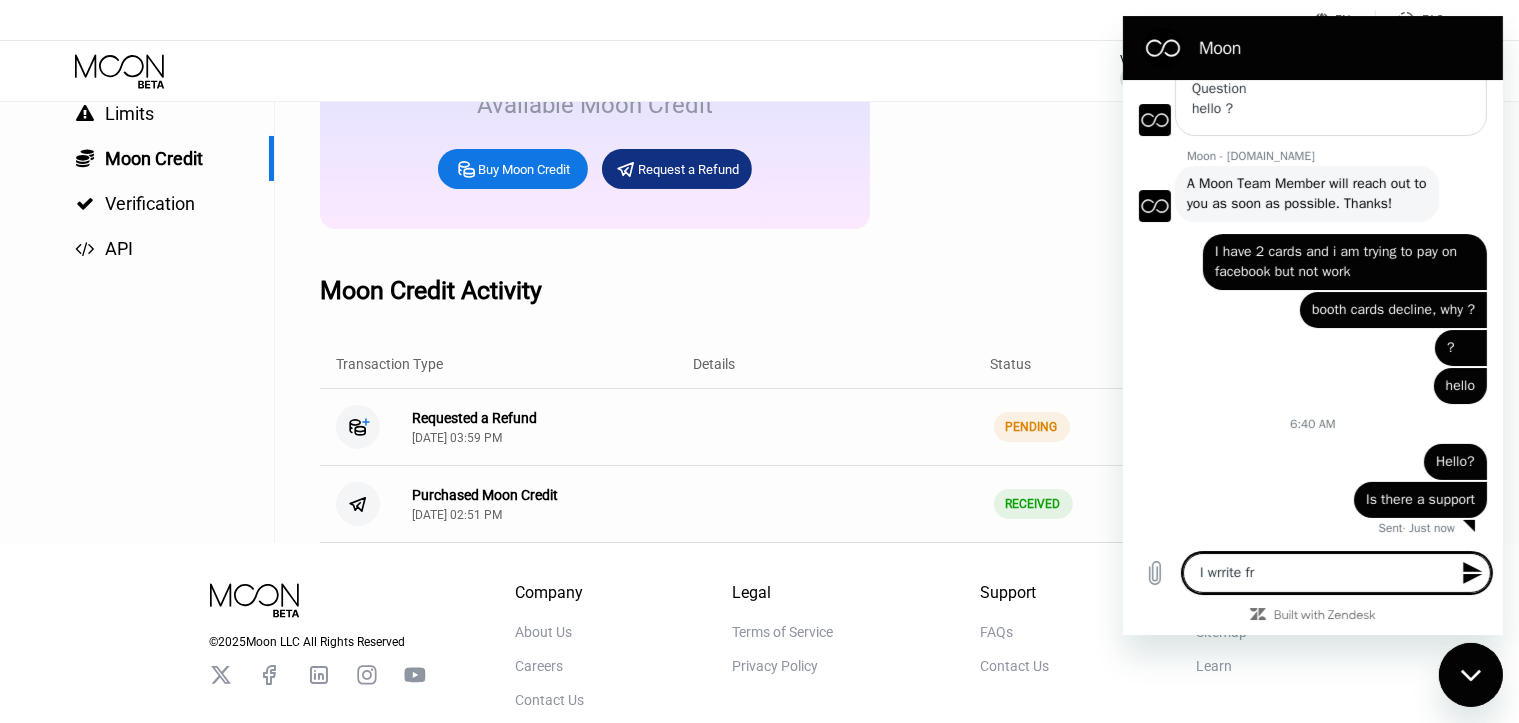 type on "I wrrite fro" 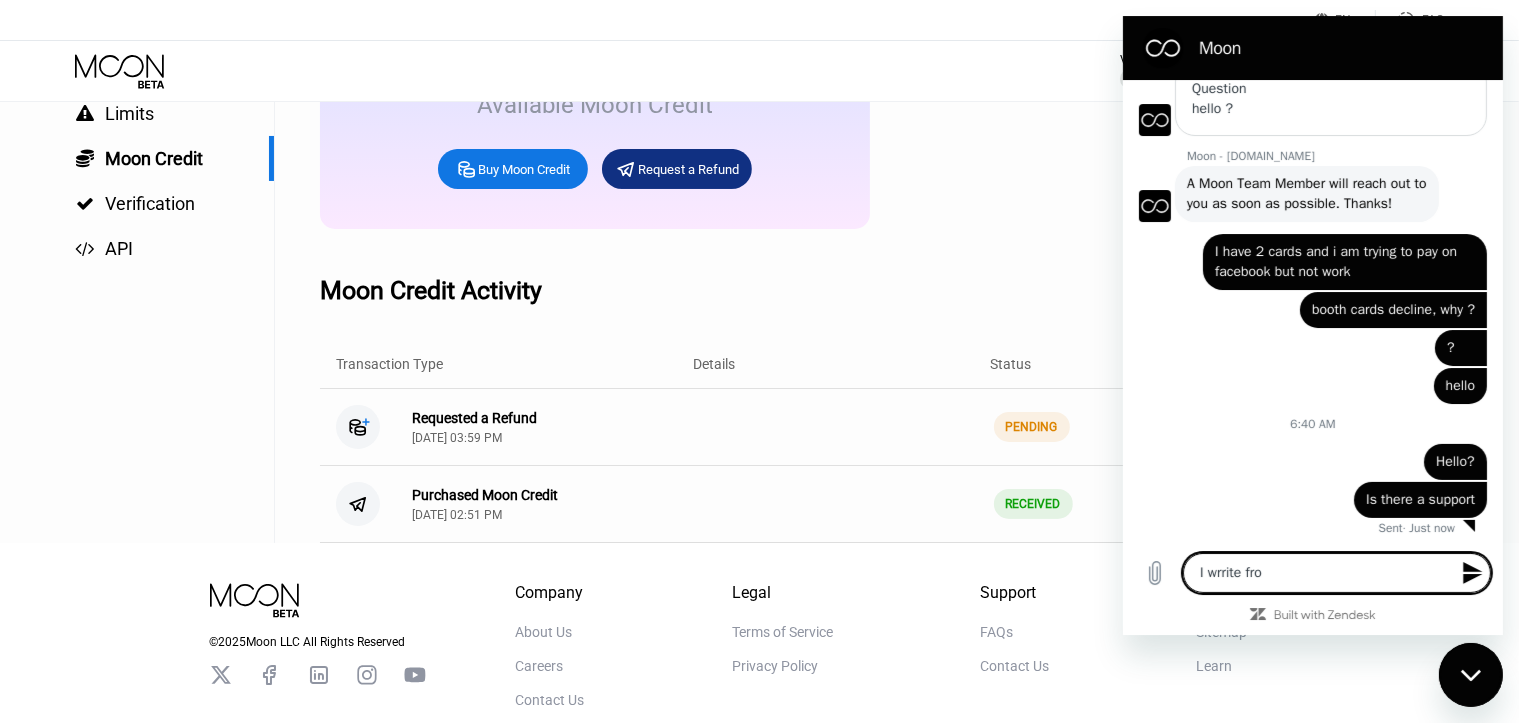 type on "I wrrite from" 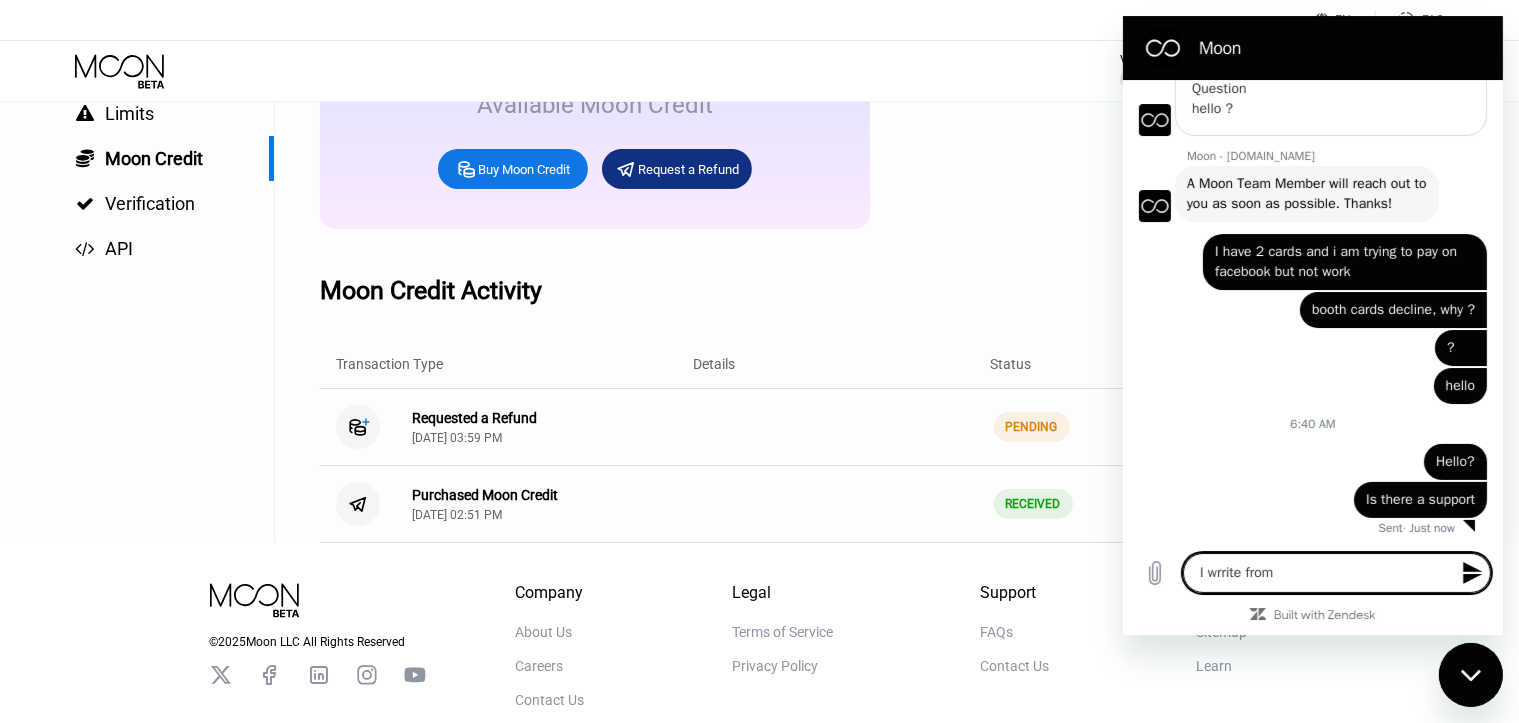type on "I wrrite from" 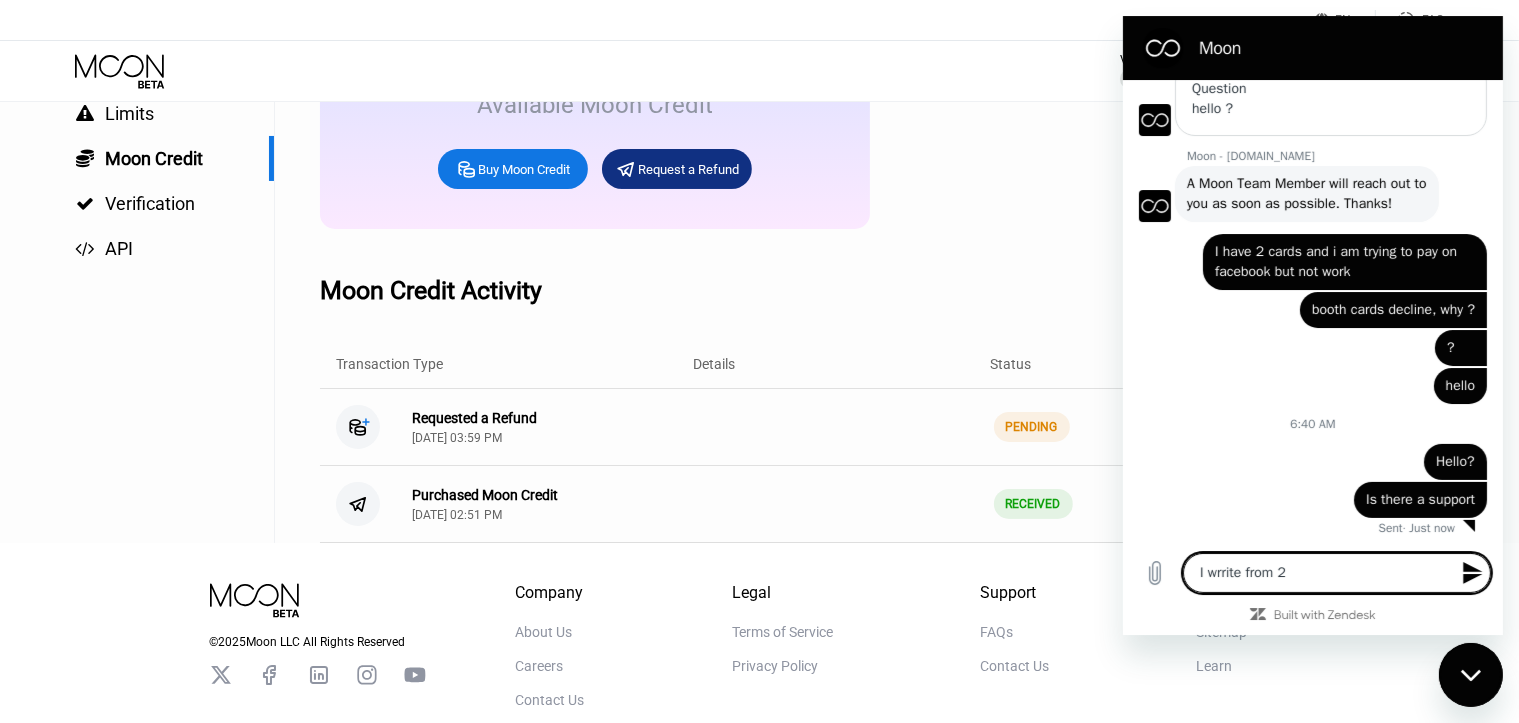 type on "I wrrite from 2" 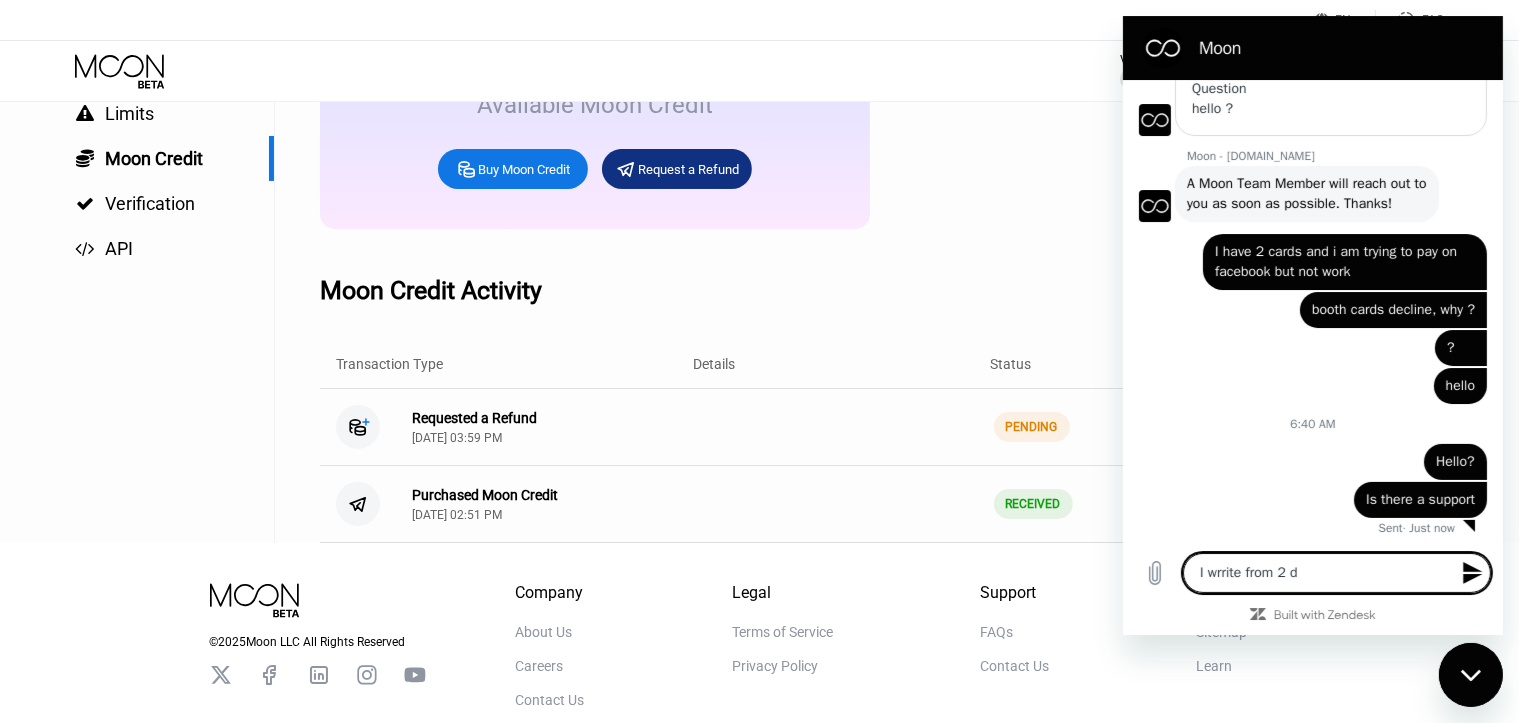 type on "I wrrite from 2 da" 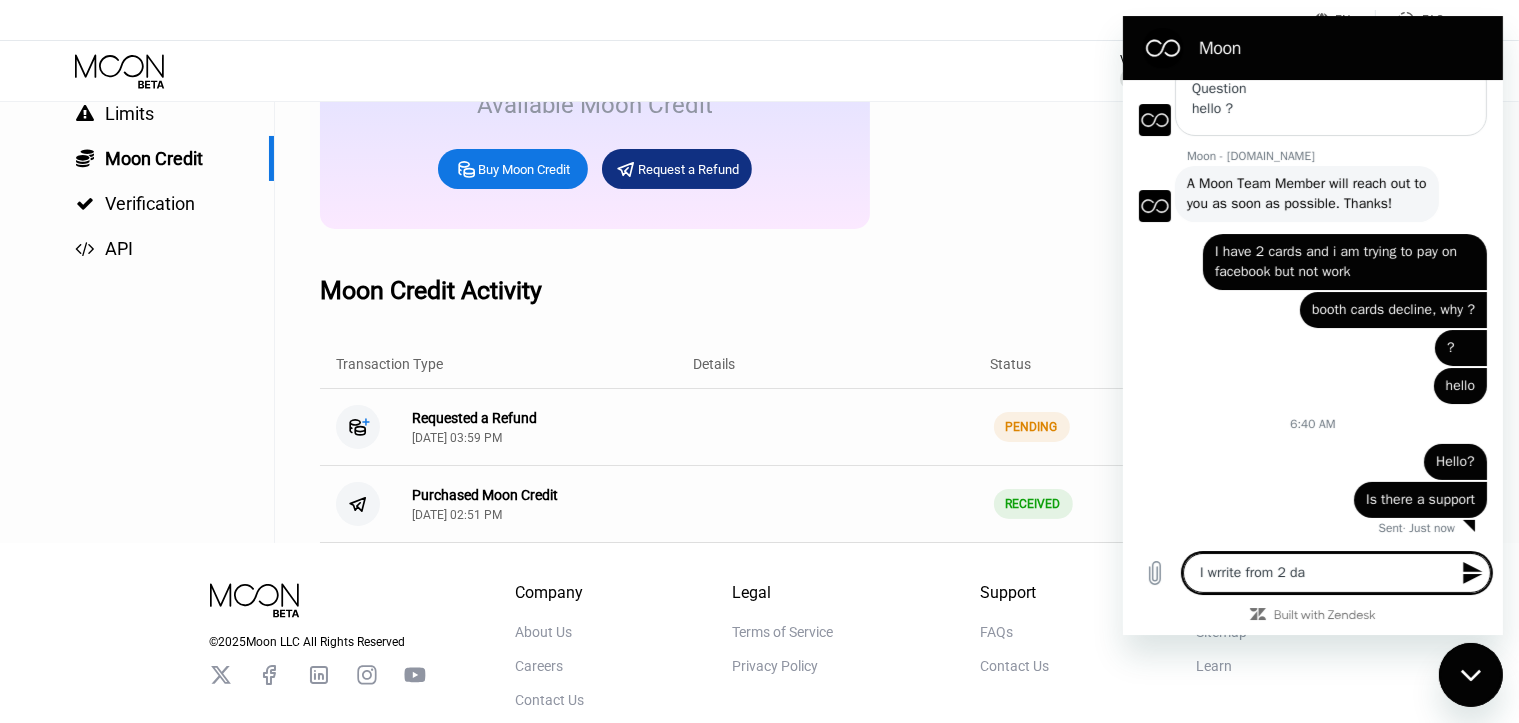 type on "I wrrite from 2 day" 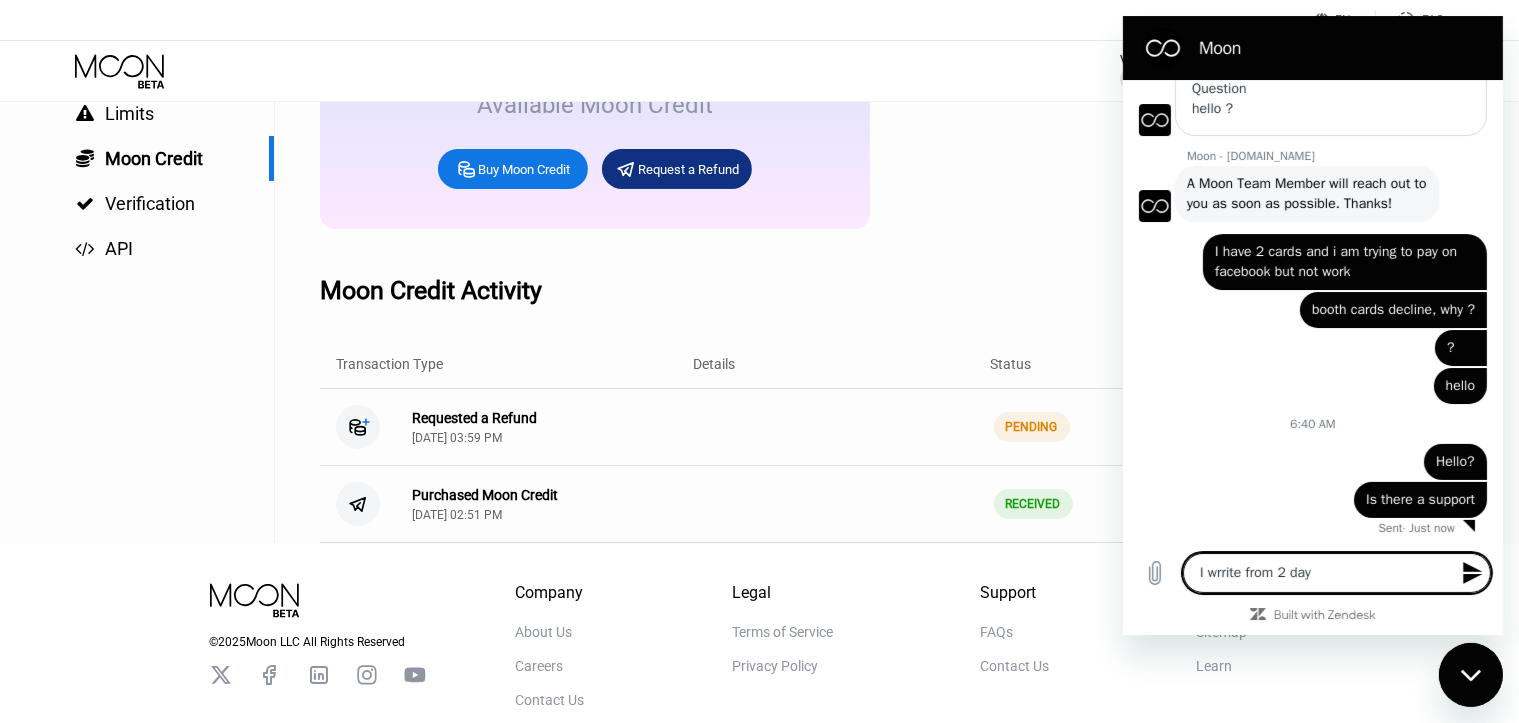type on "I wrrite from 2 days" 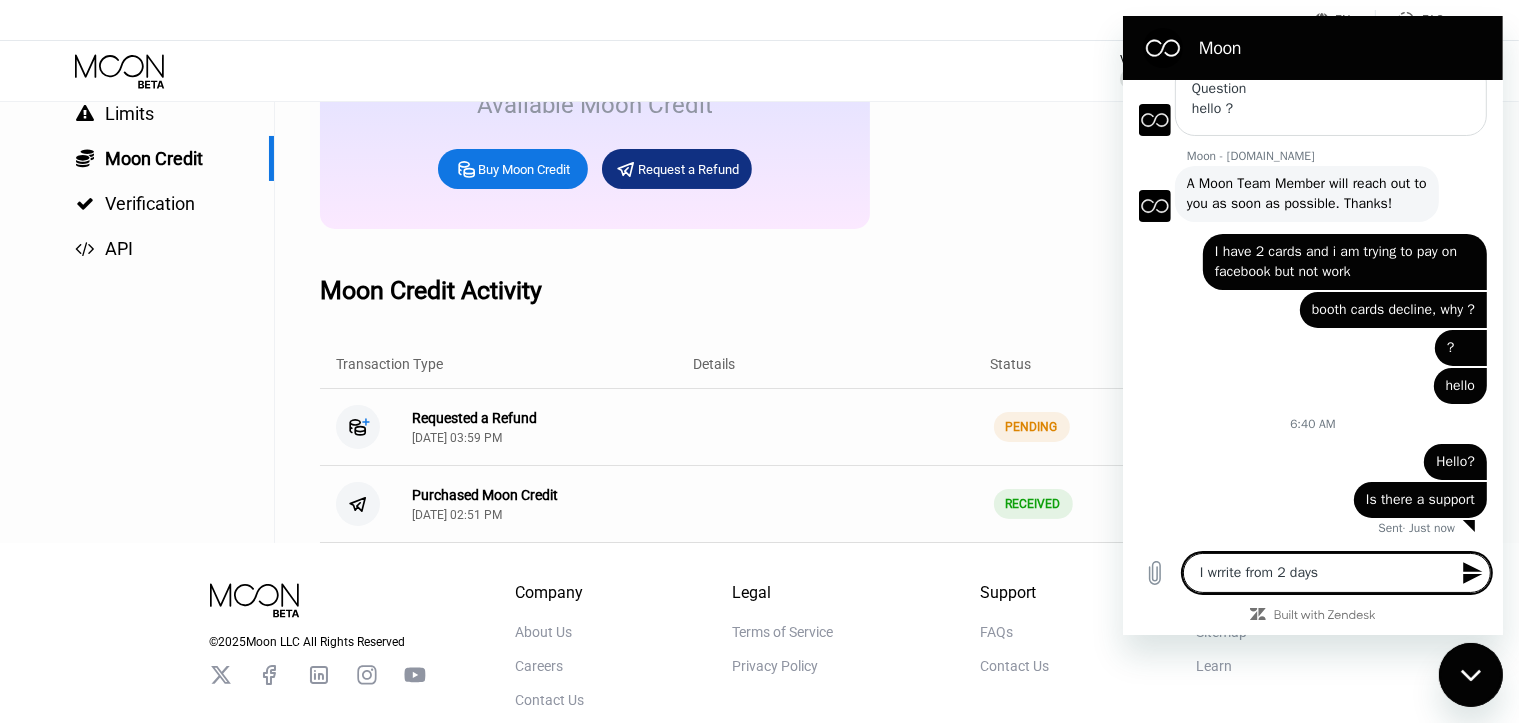 type 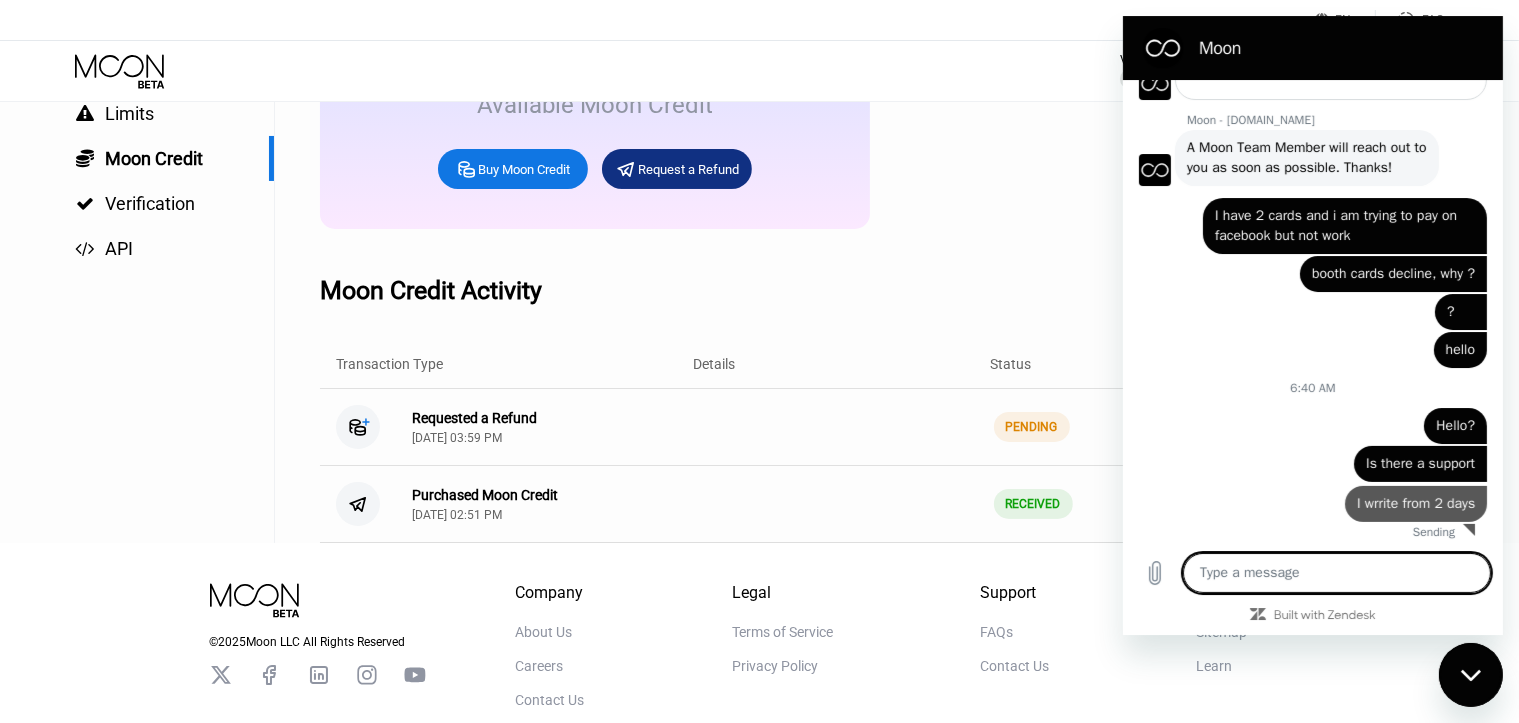type on "x" 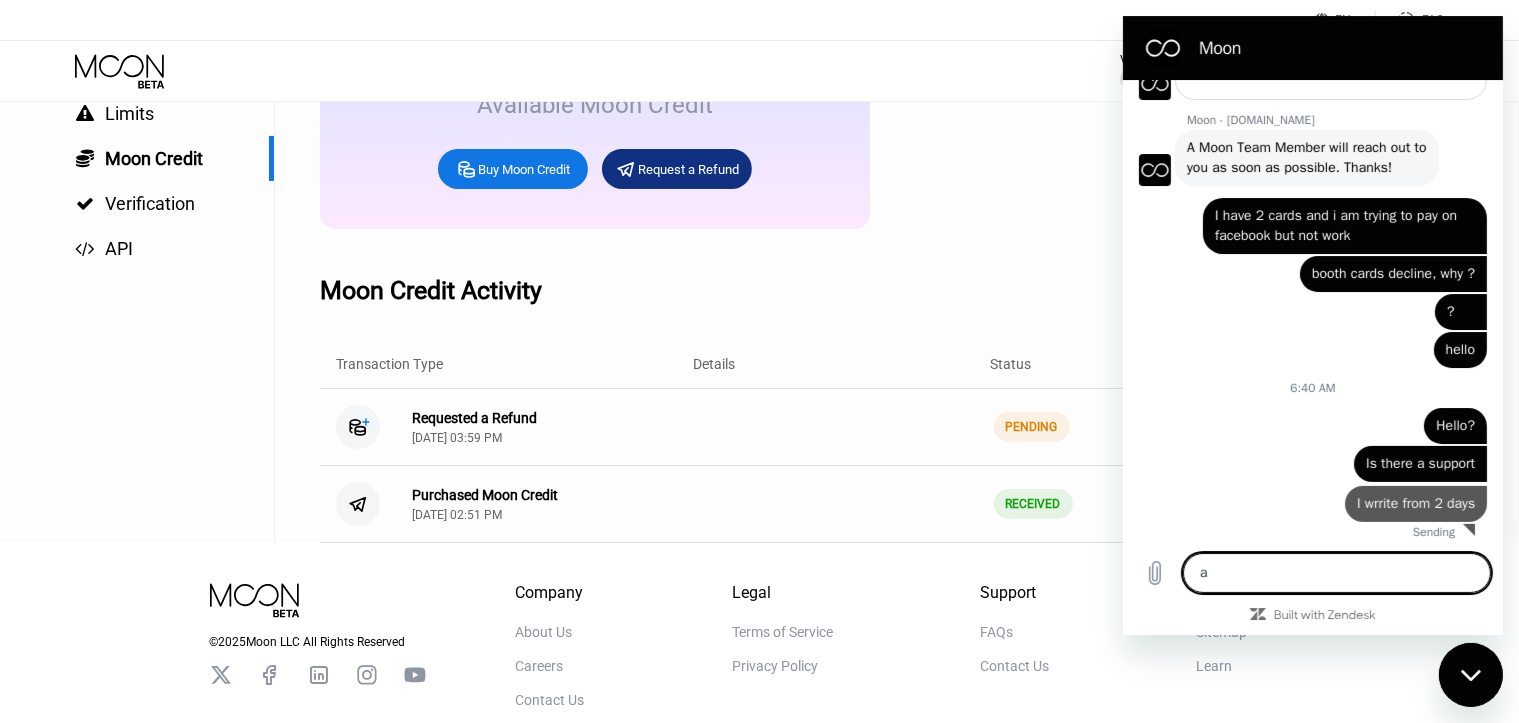 type on "an" 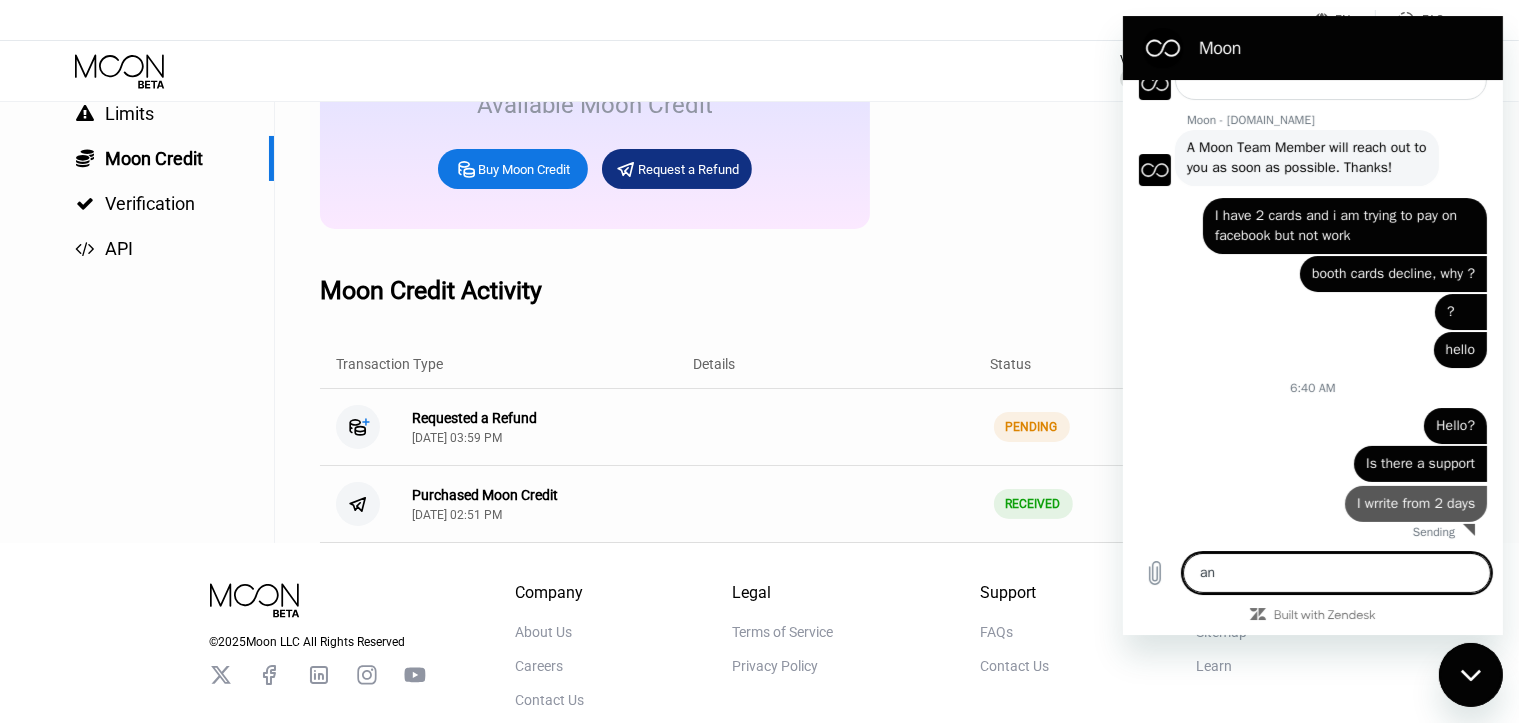 type on "and" 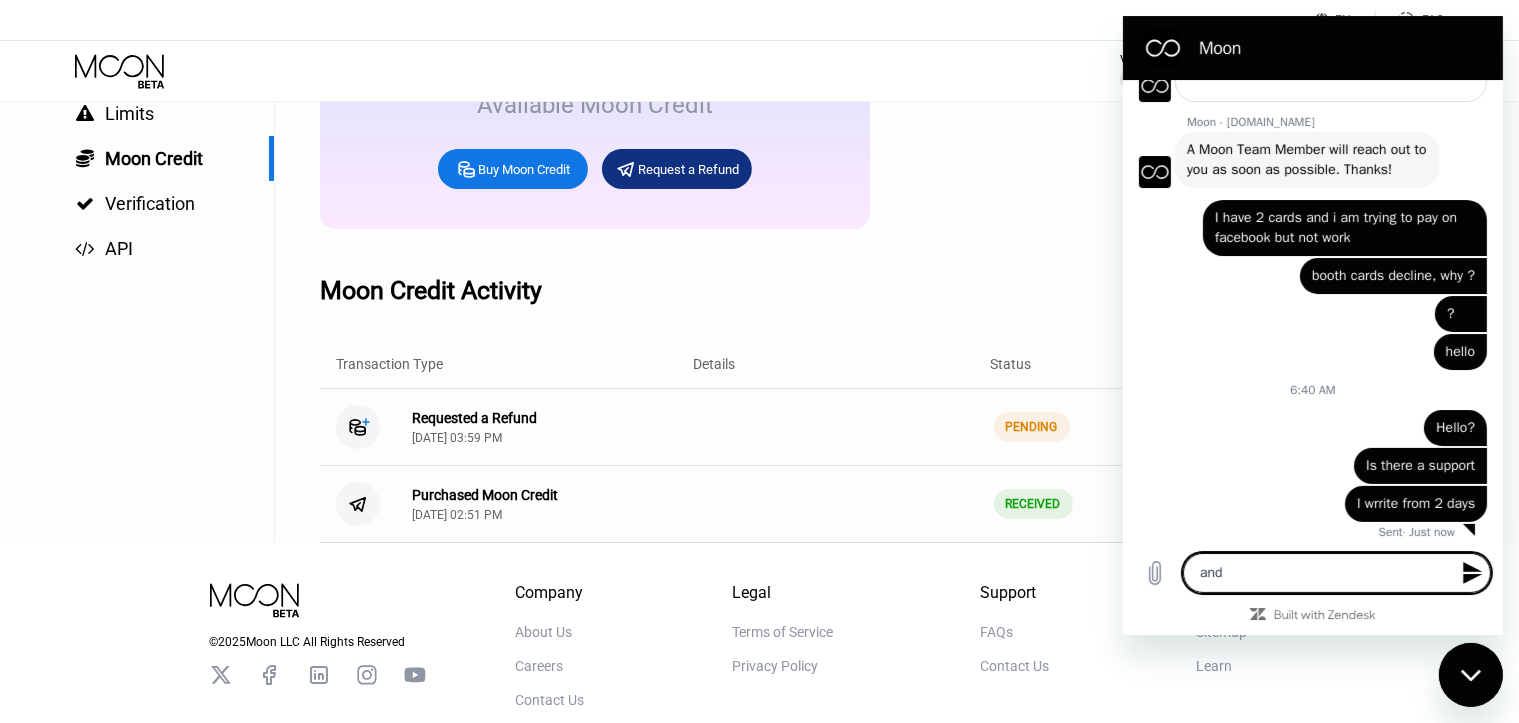 type on "and" 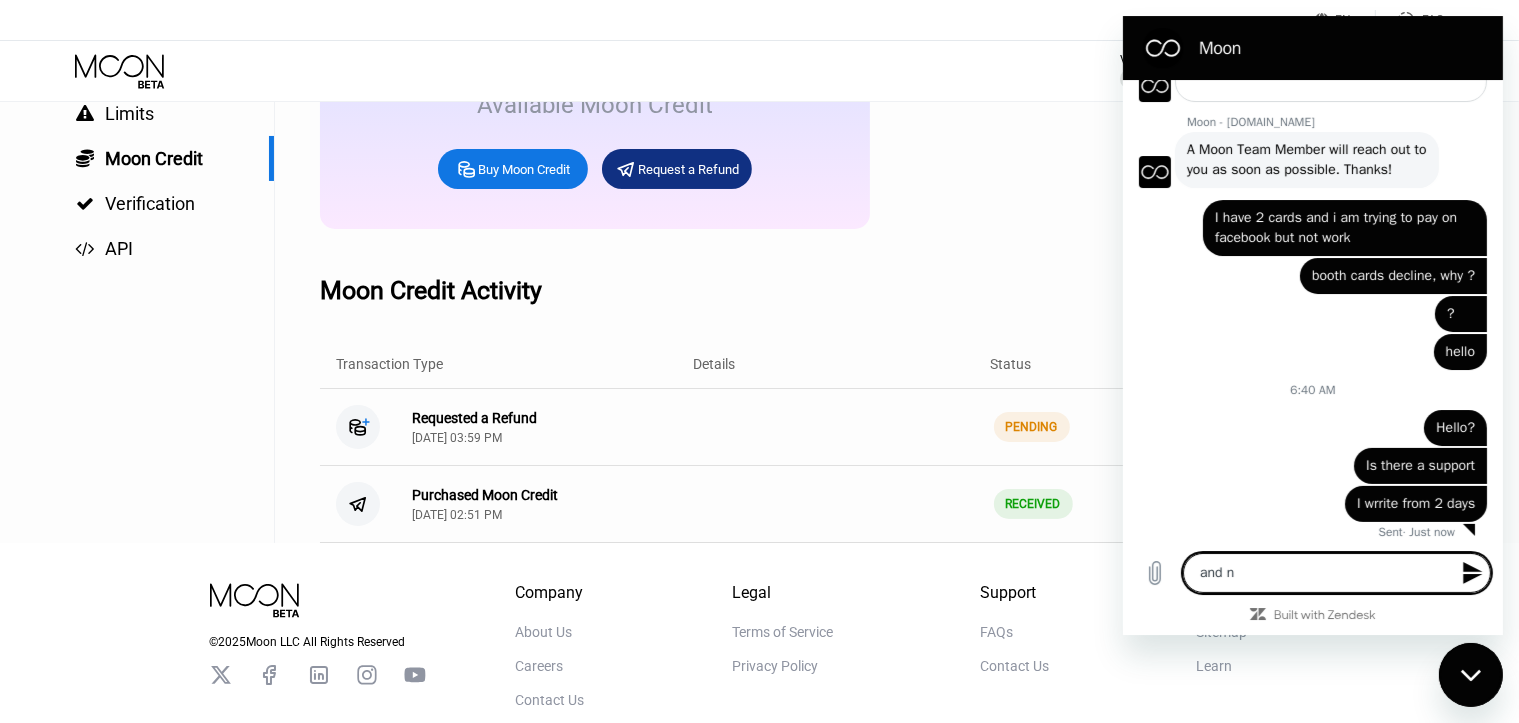 type on "and no" 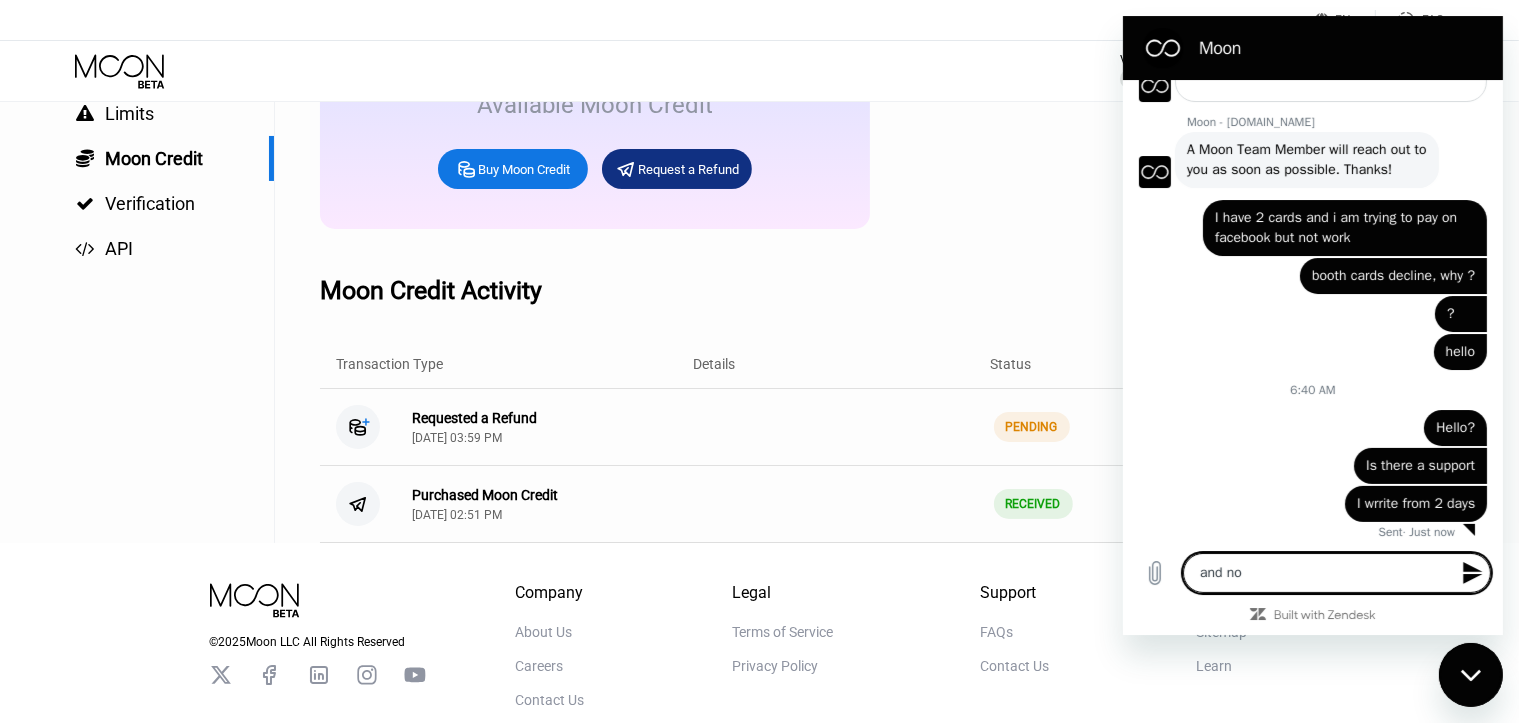 type on "and not" 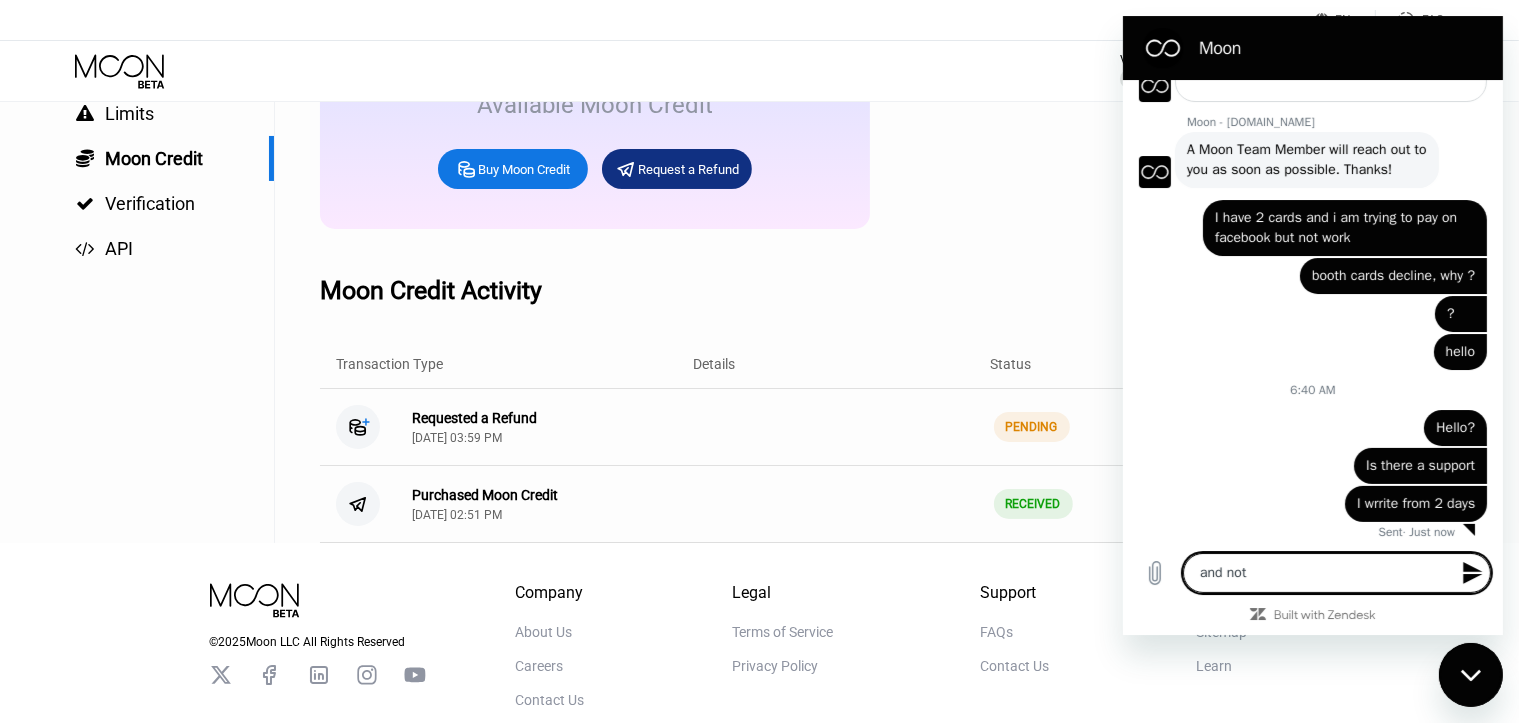 scroll, scrollTop: 447, scrollLeft: 0, axis: vertical 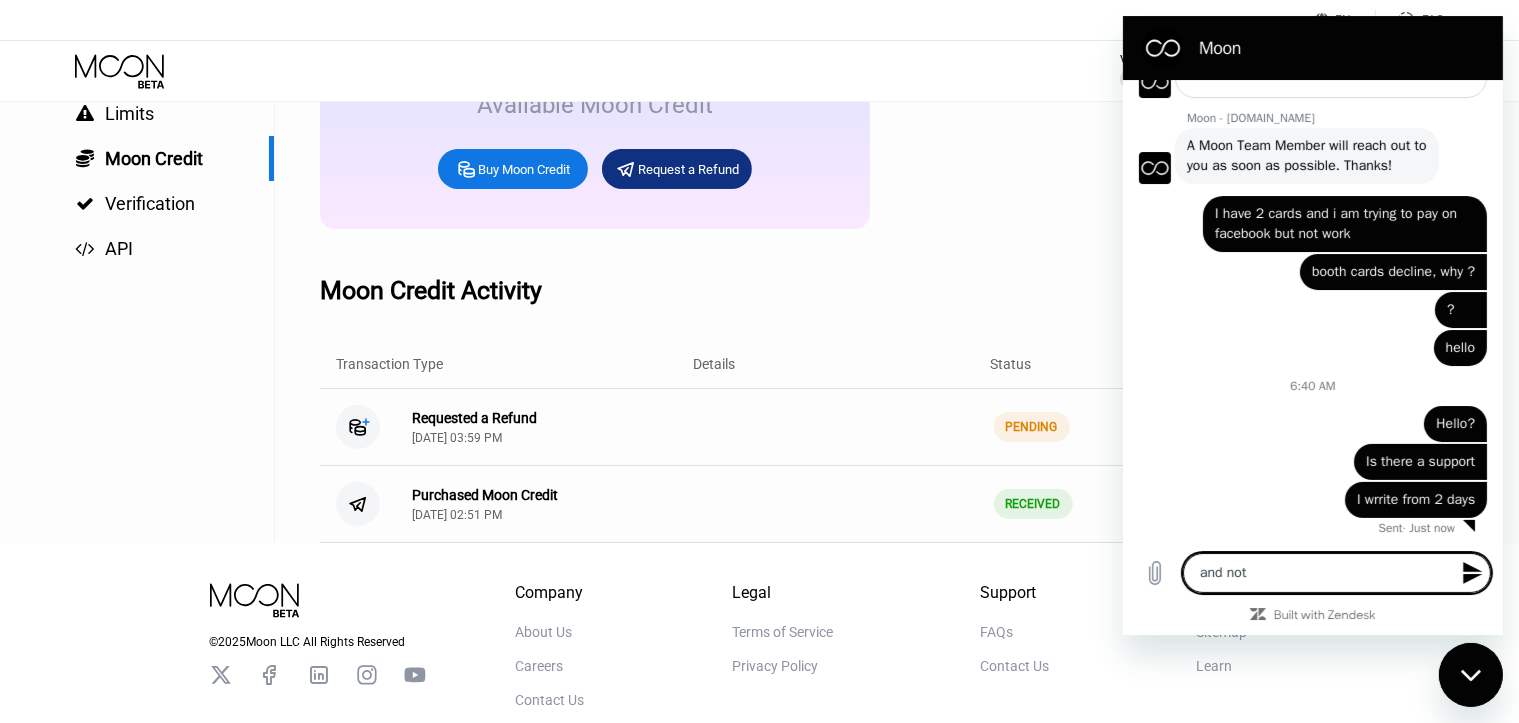 type on "and noth" 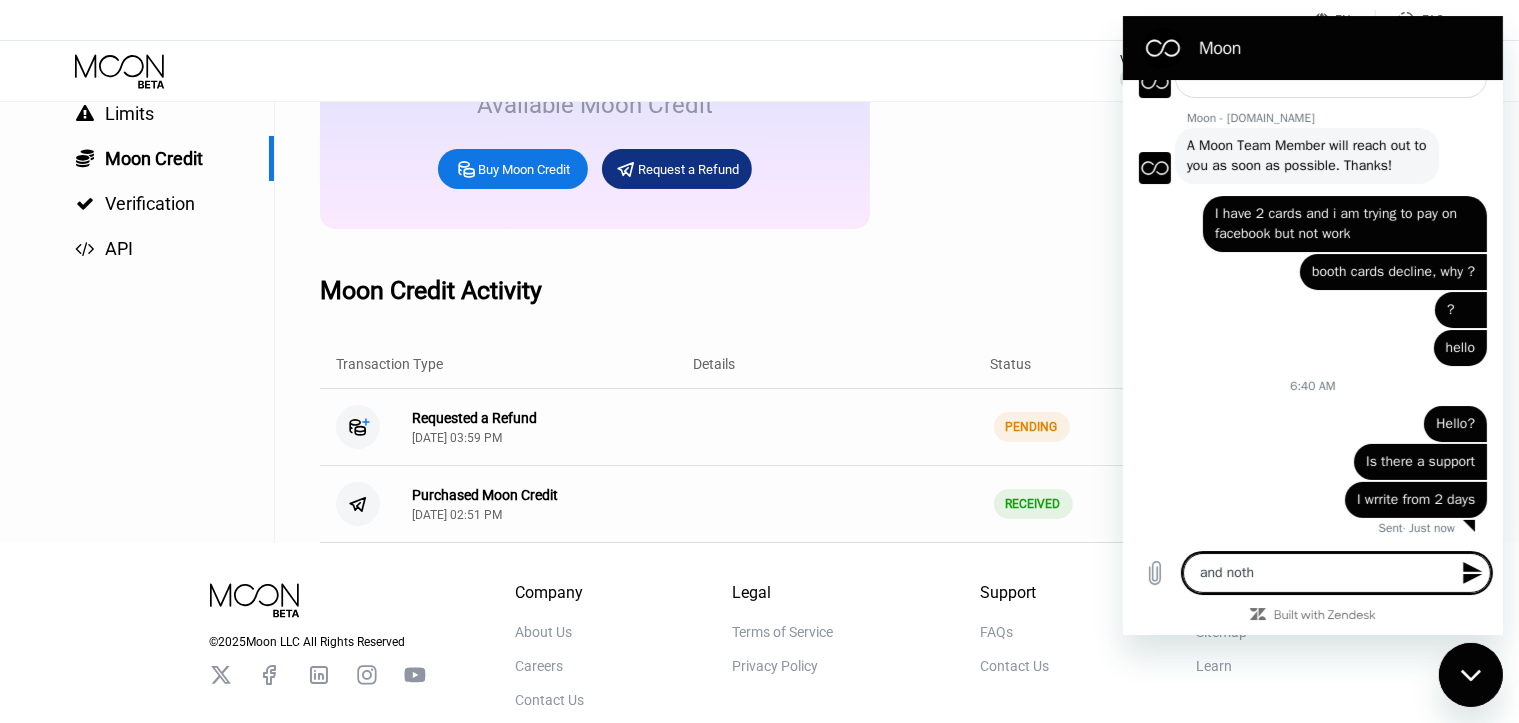 type on "and nothi" 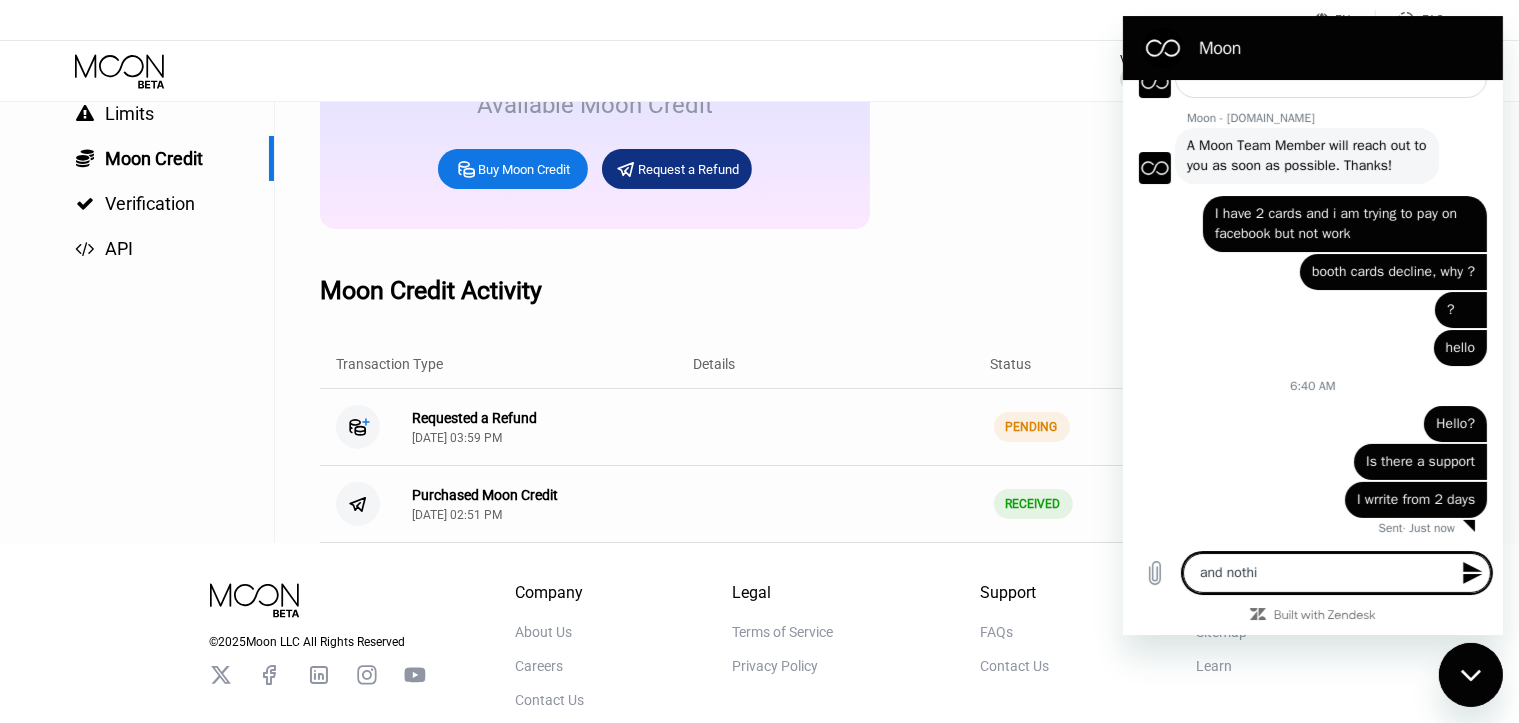 type on "and nothin" 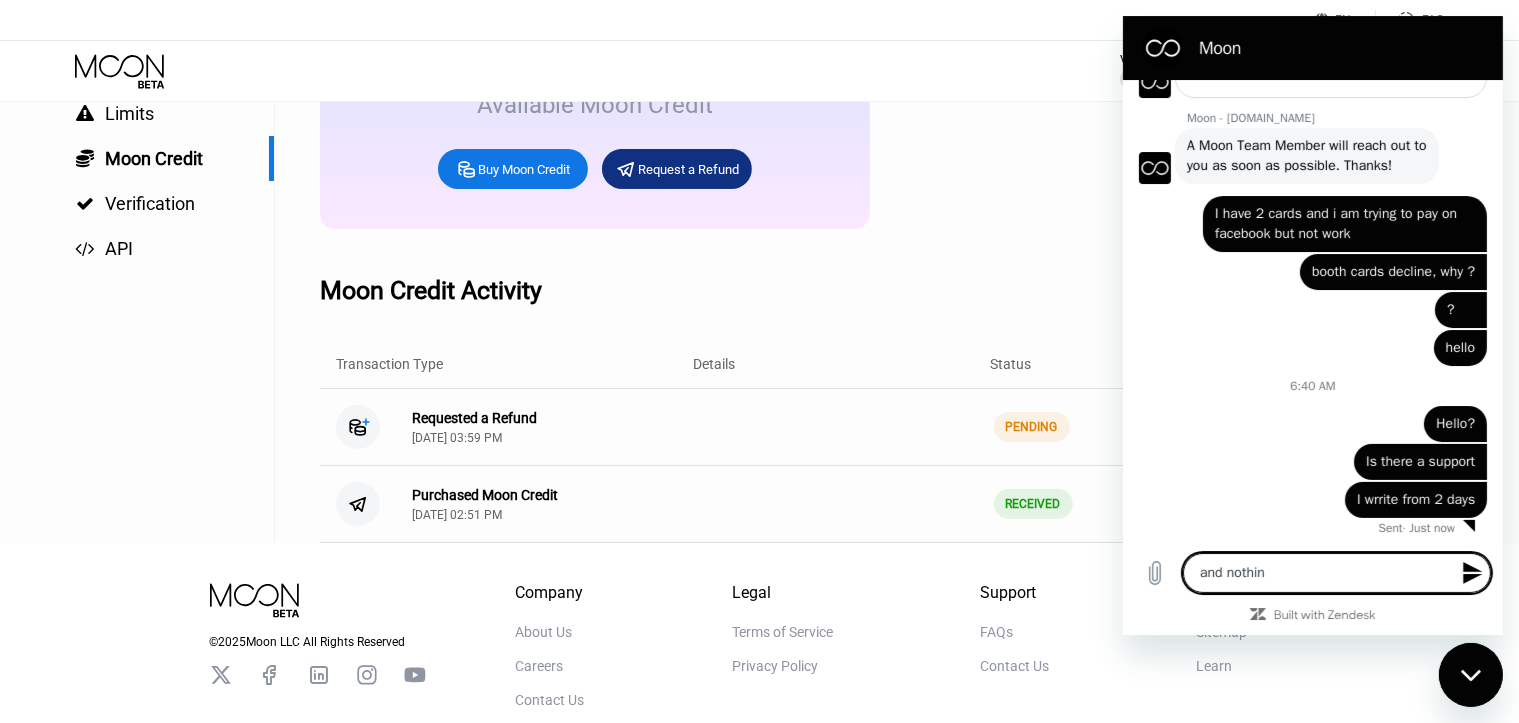 type on "x" 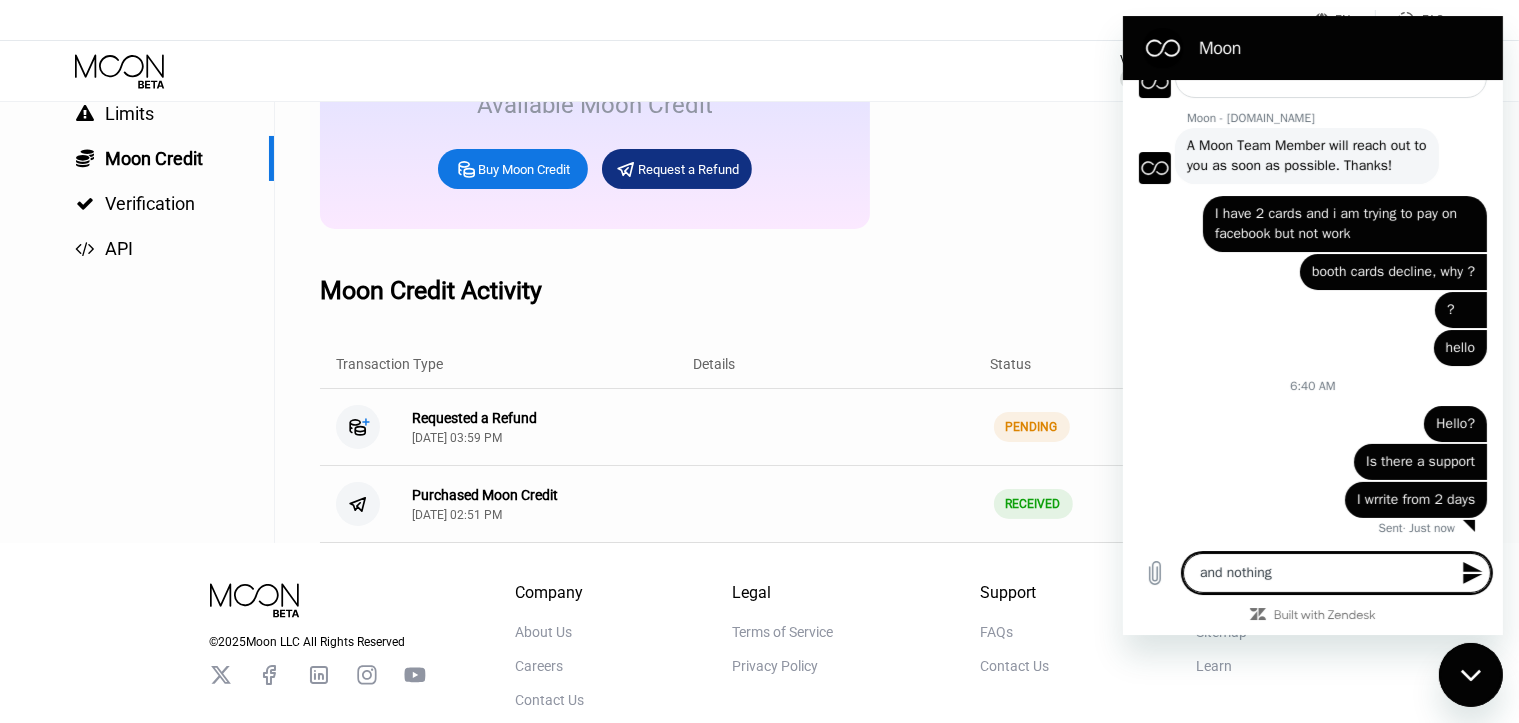 type 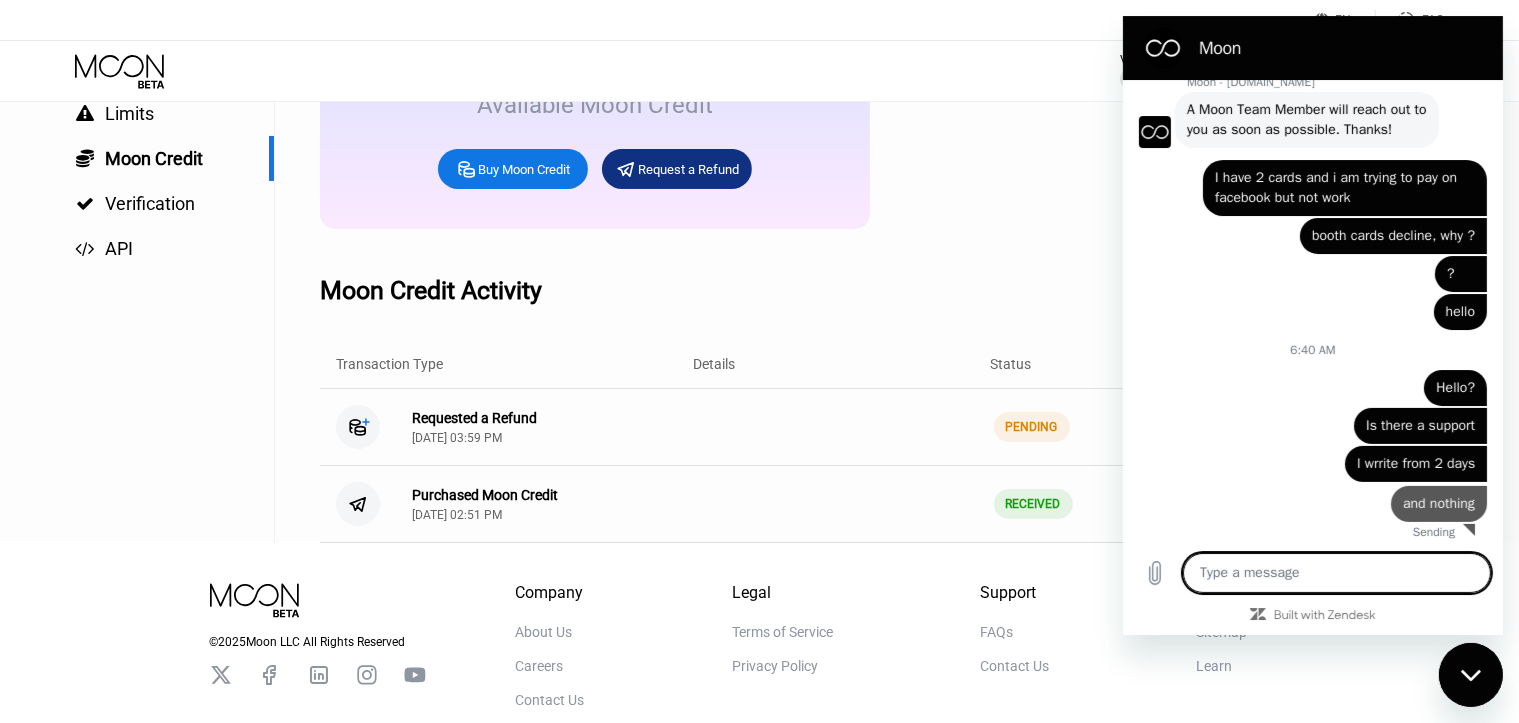 type on "x" 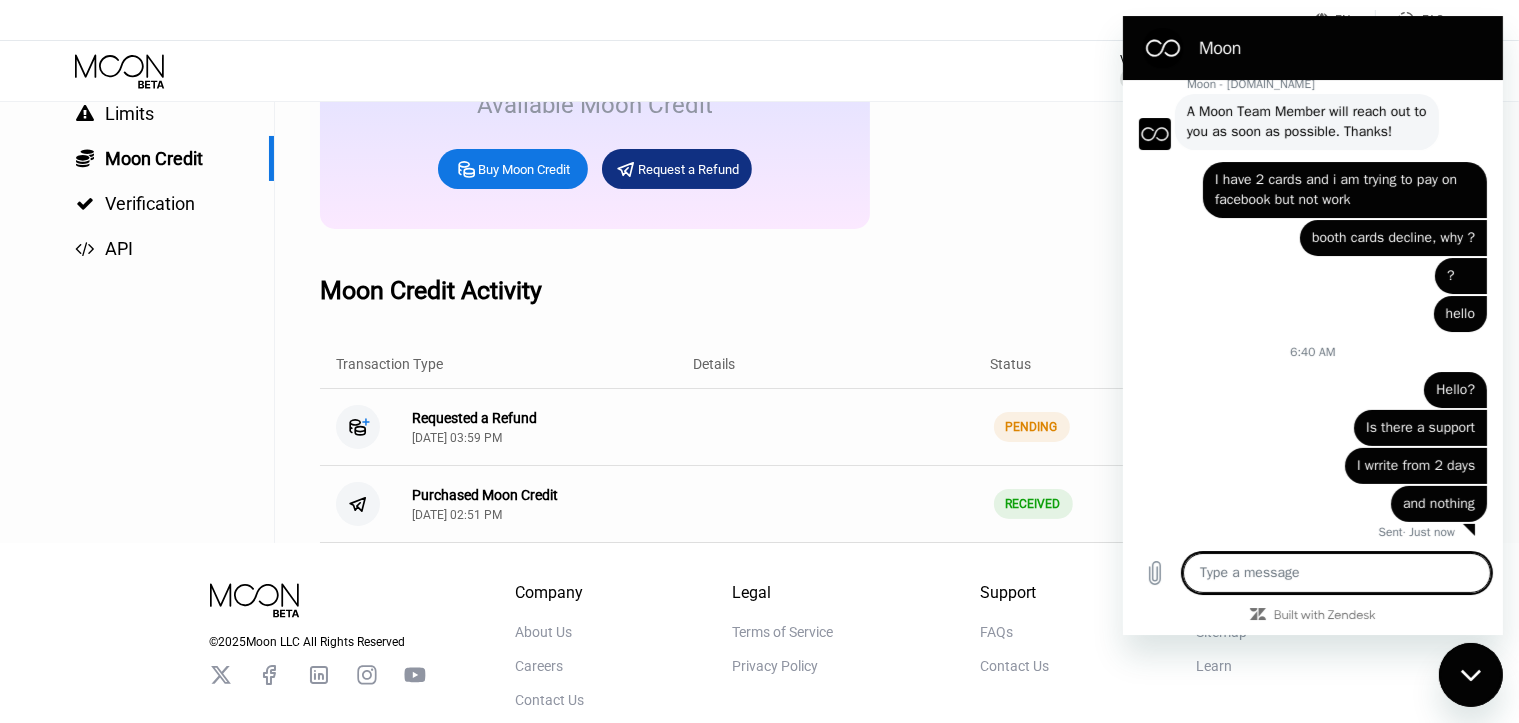 scroll, scrollTop: 484, scrollLeft: 0, axis: vertical 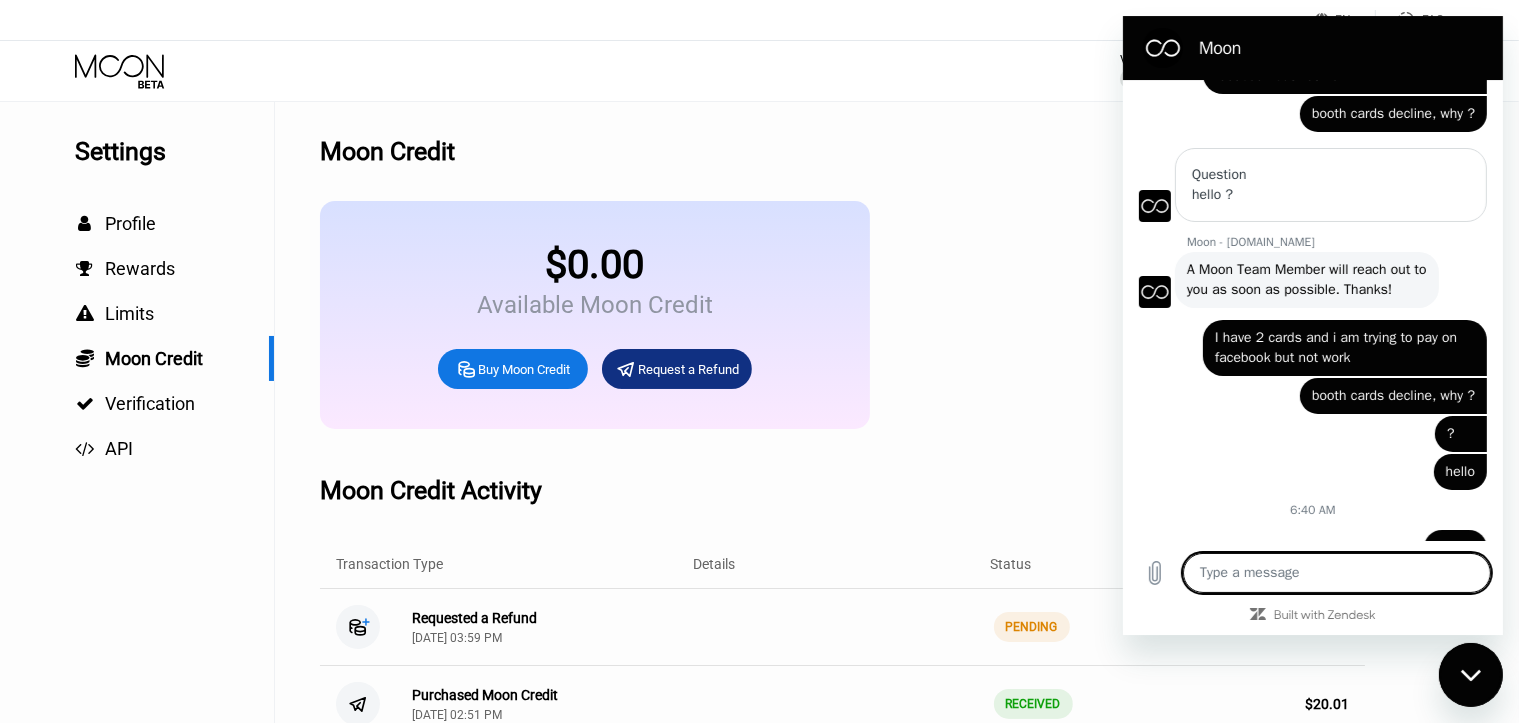click on "hello ?" at bounding box center (1330, 195) 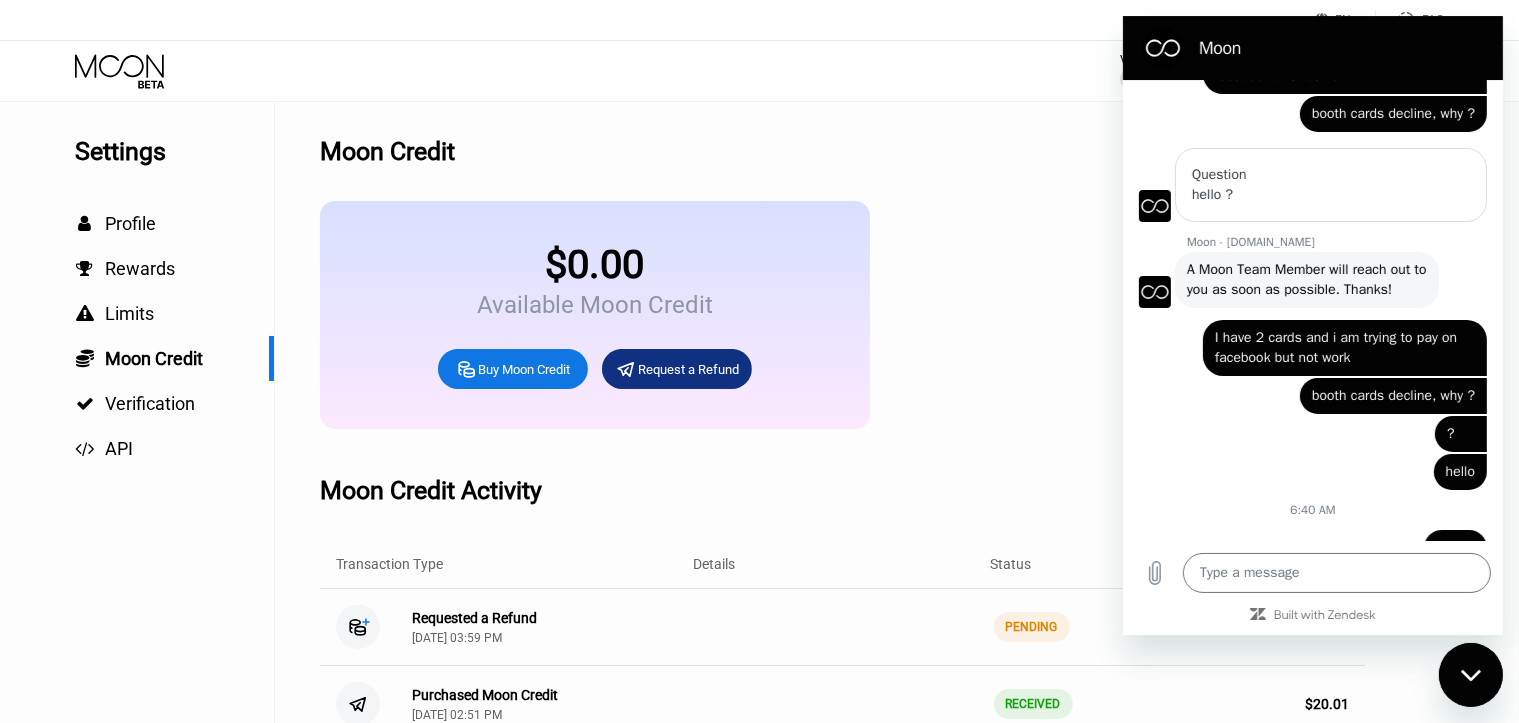 click on "Question" at bounding box center (1330, 175) 